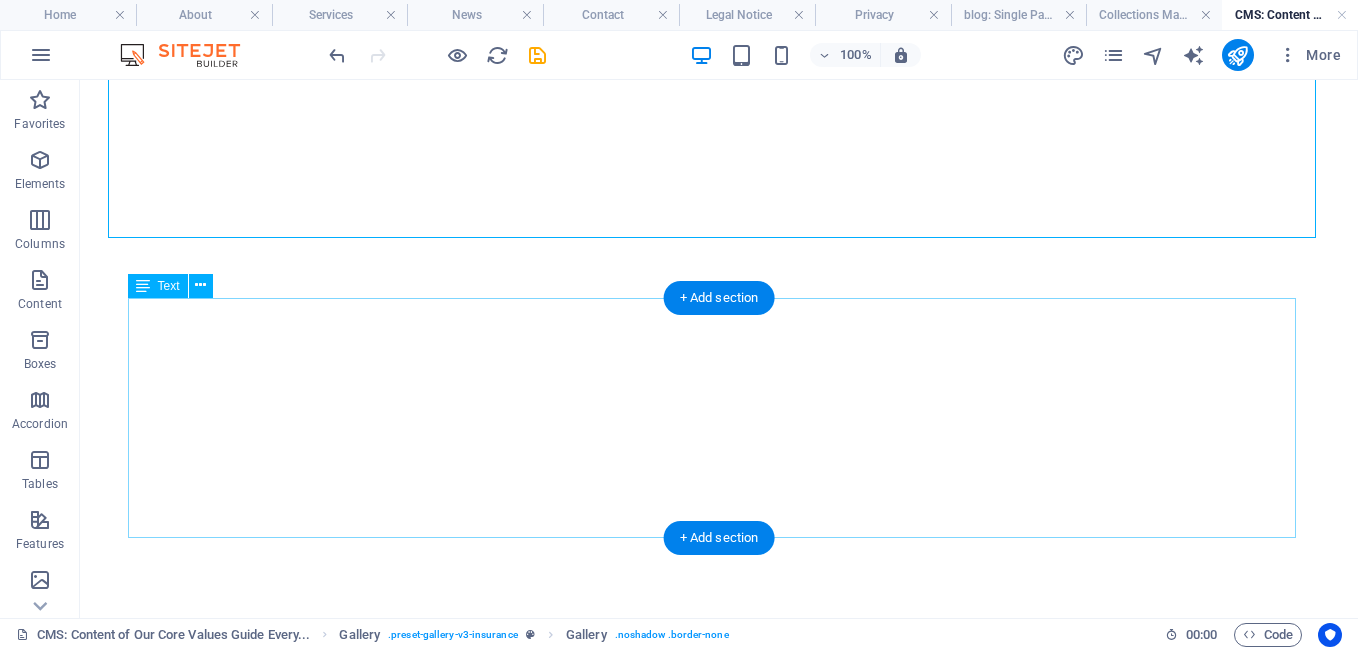 scroll, scrollTop: 0, scrollLeft: 0, axis: both 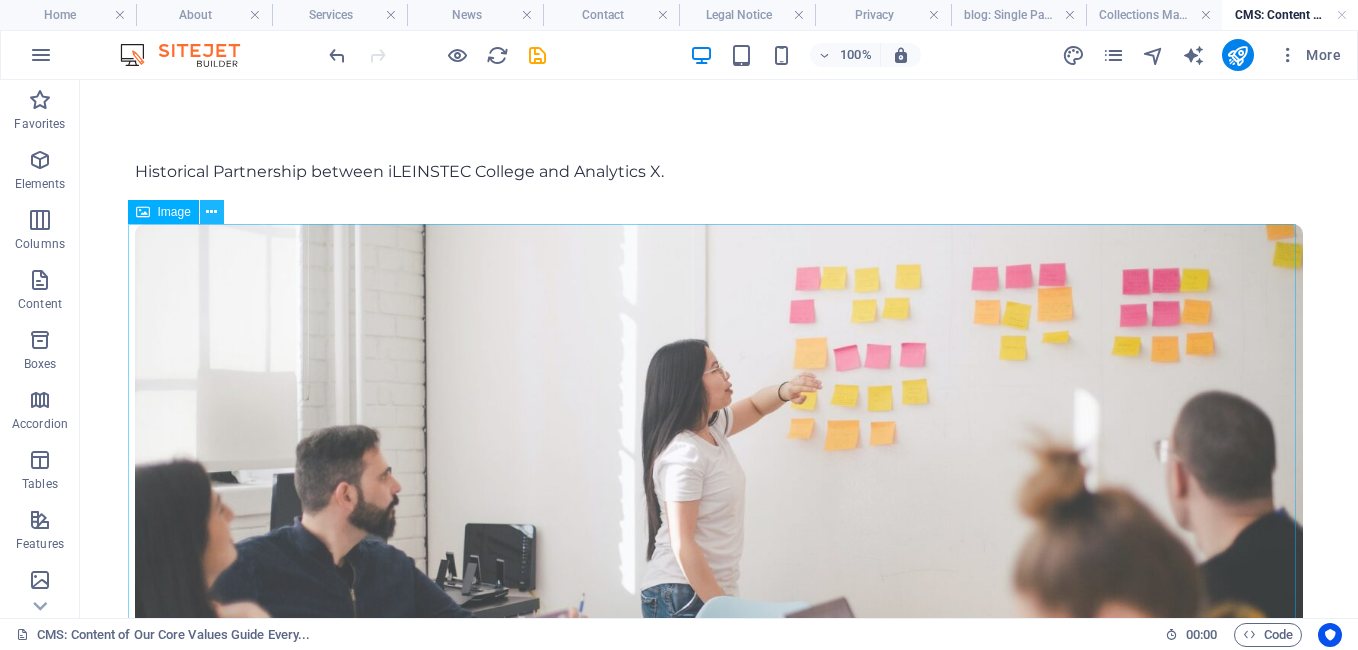 click at bounding box center (211, 212) 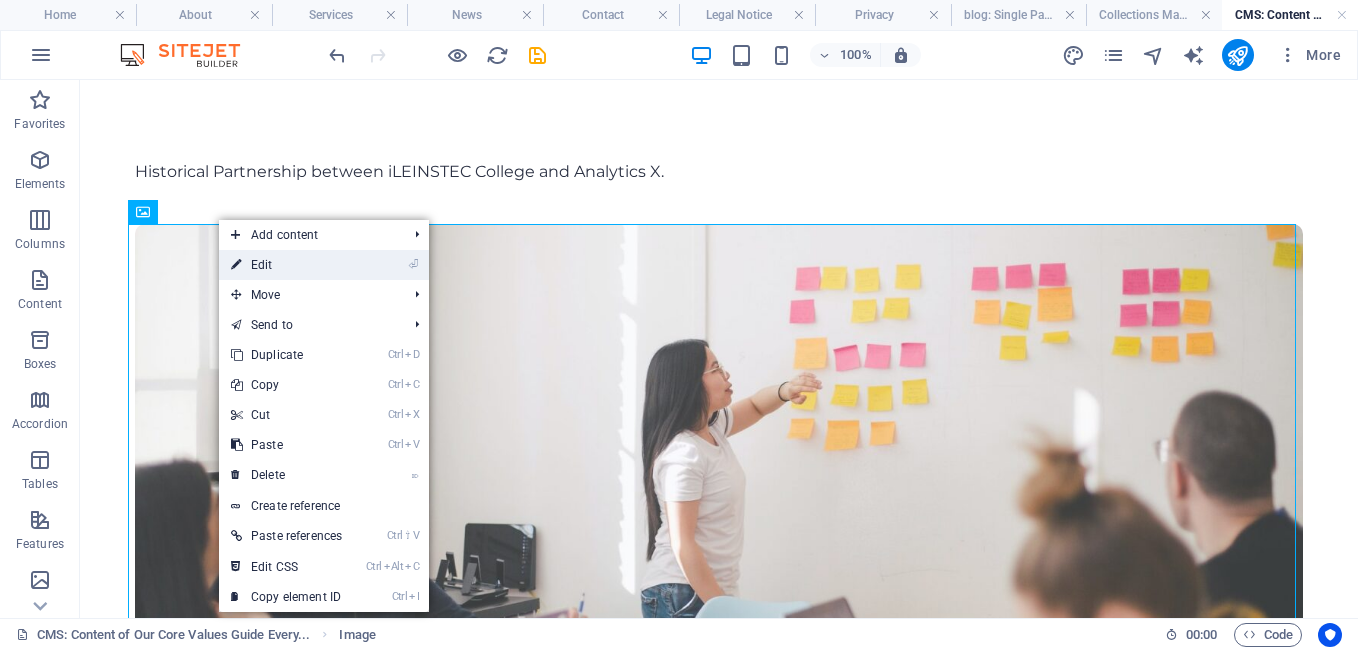 click on "⏎  Edit" at bounding box center (286, 265) 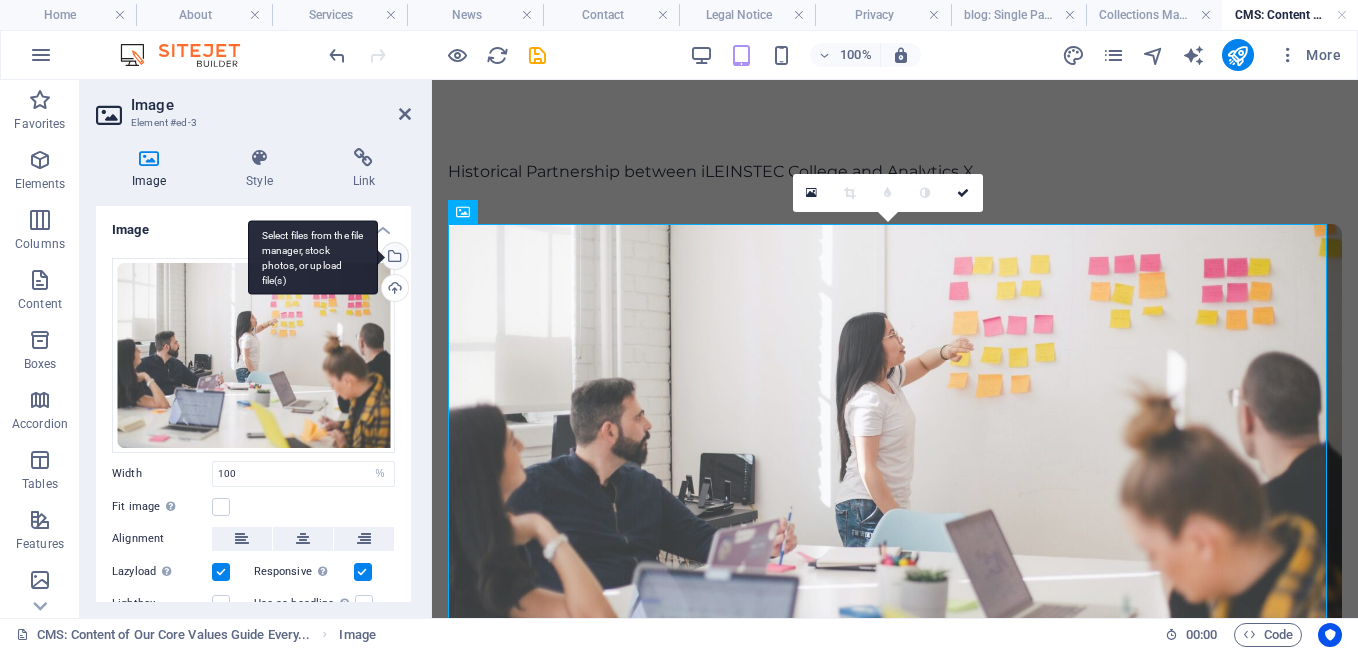 click on "Select files from the file manager, stock photos, or upload file(s)" at bounding box center [393, 258] 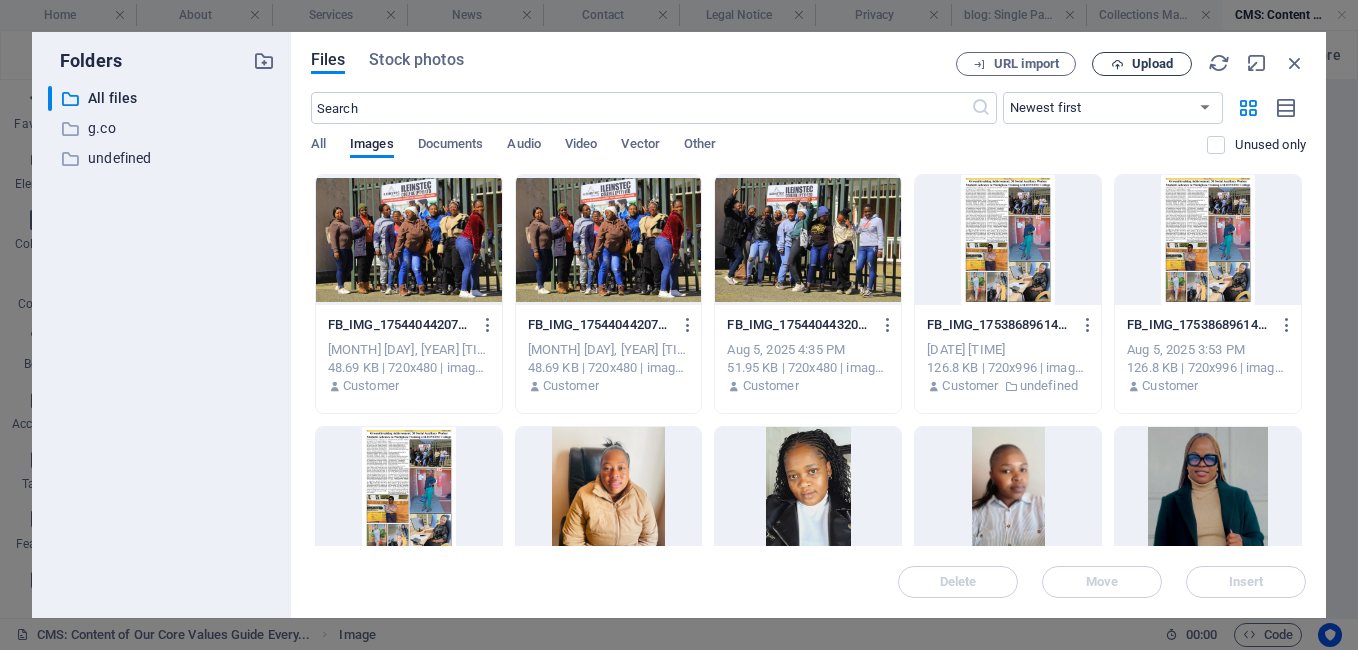click at bounding box center (1117, 64) 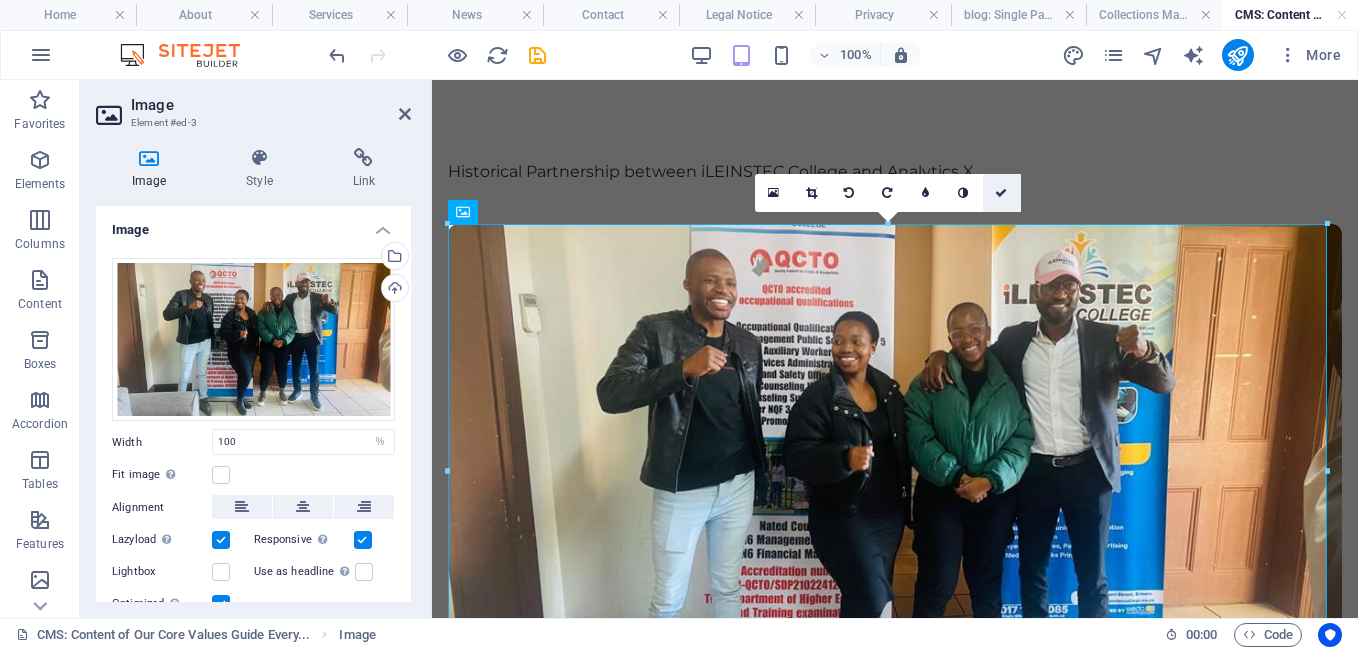 click at bounding box center (1001, 193) 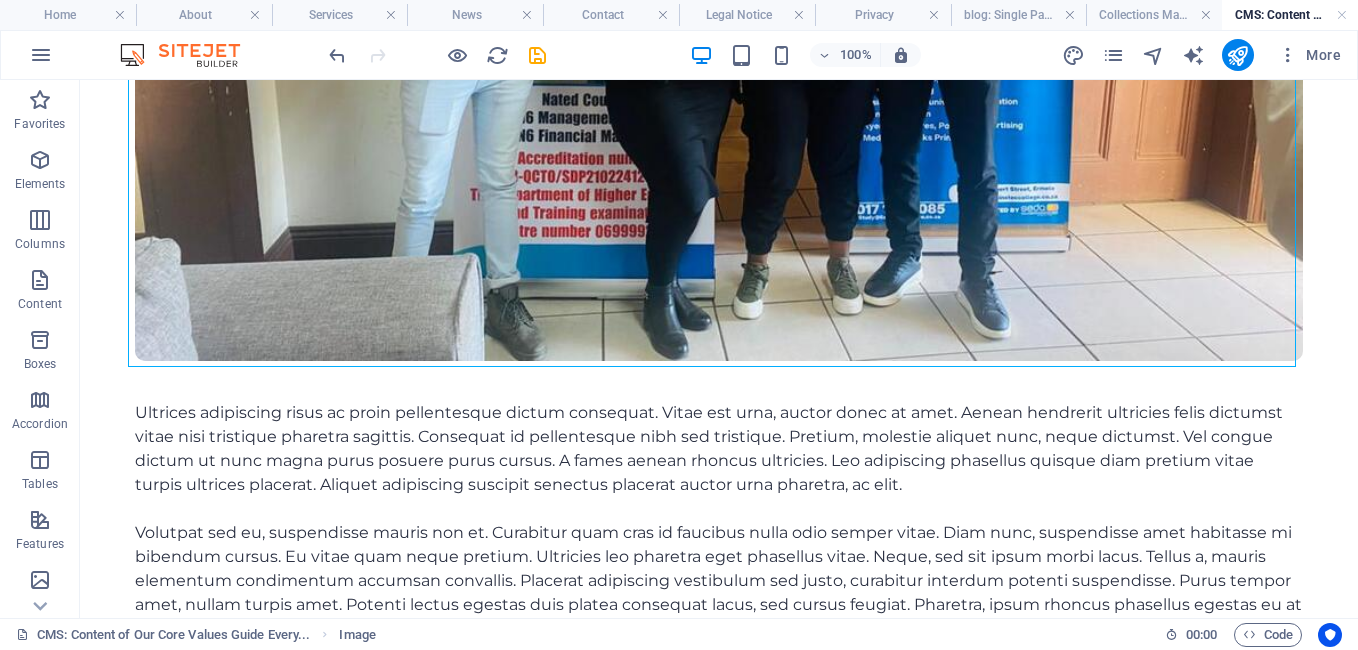 scroll, scrollTop: 520, scrollLeft: 0, axis: vertical 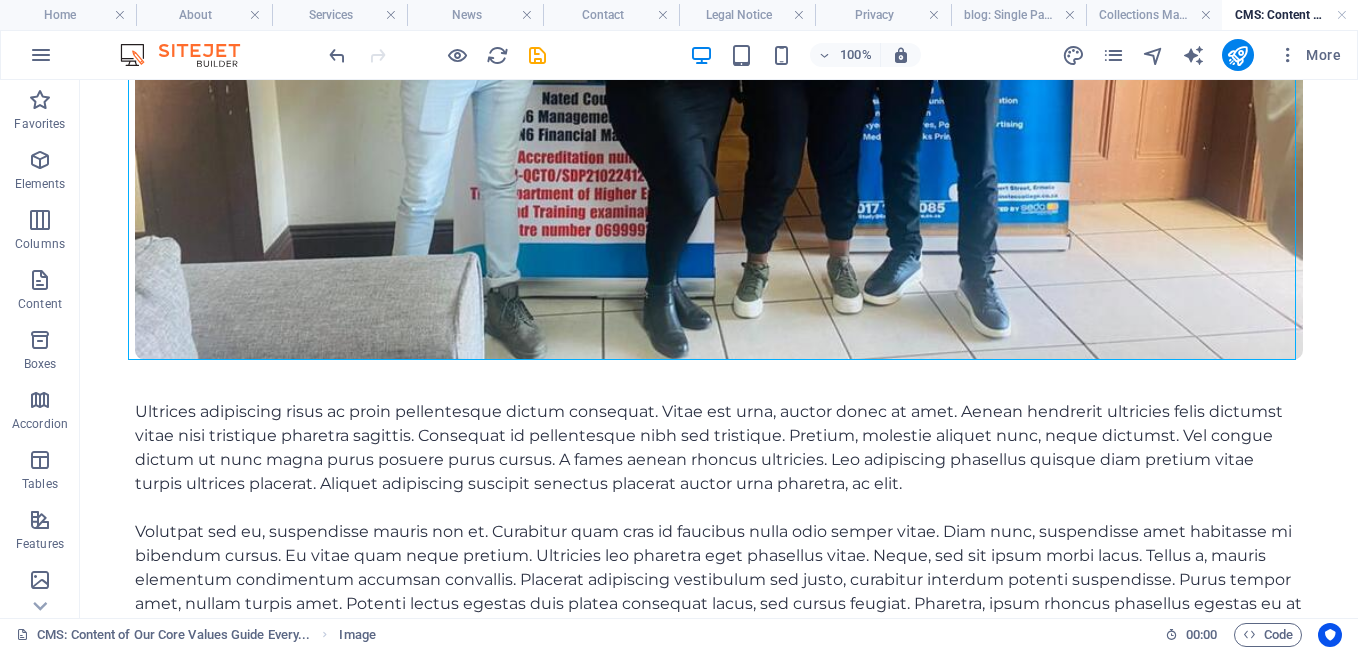 click on "CMS: Content of Our Core Values Guide Every... Image 00 : 00 Code" at bounding box center (679, 634) 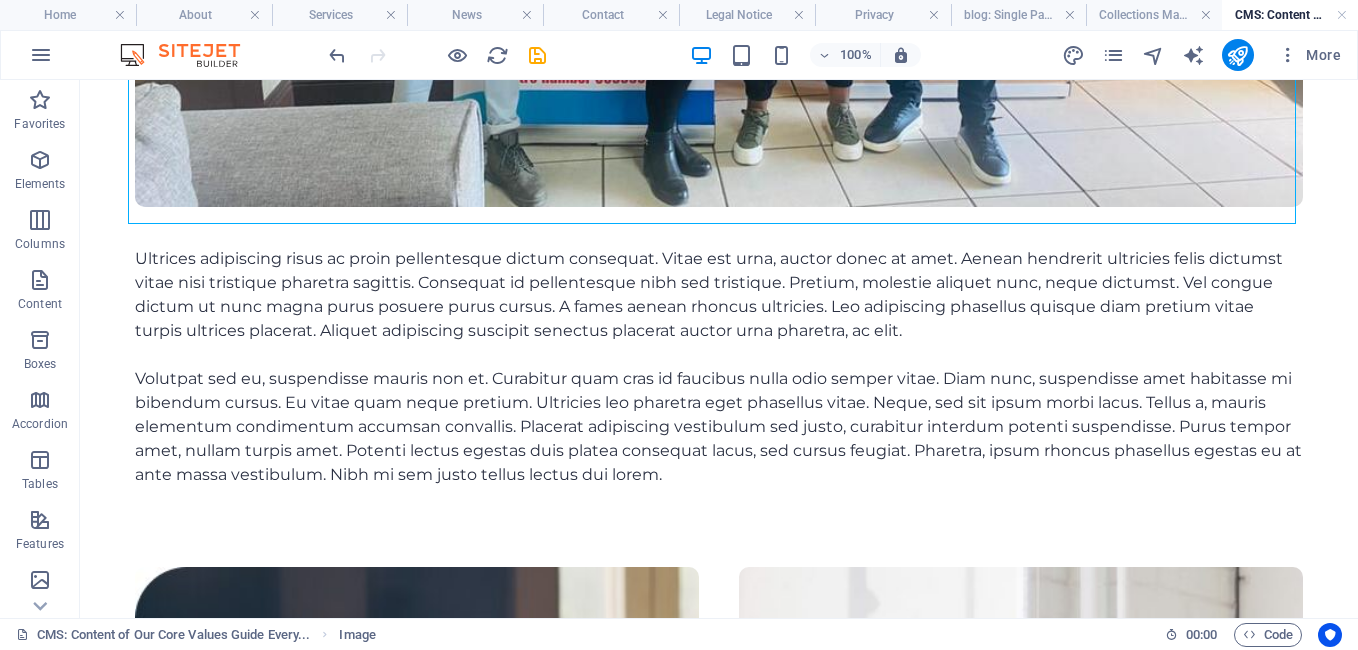 scroll, scrollTop: 720, scrollLeft: 0, axis: vertical 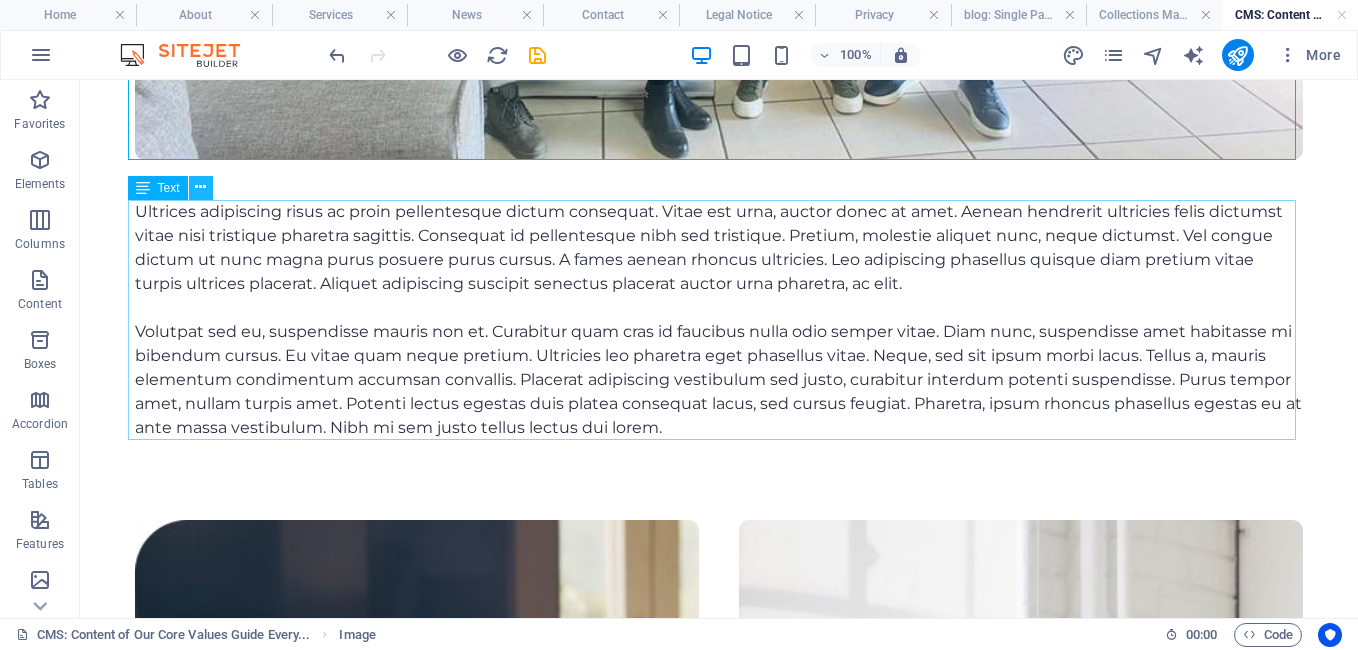 click at bounding box center [200, 187] 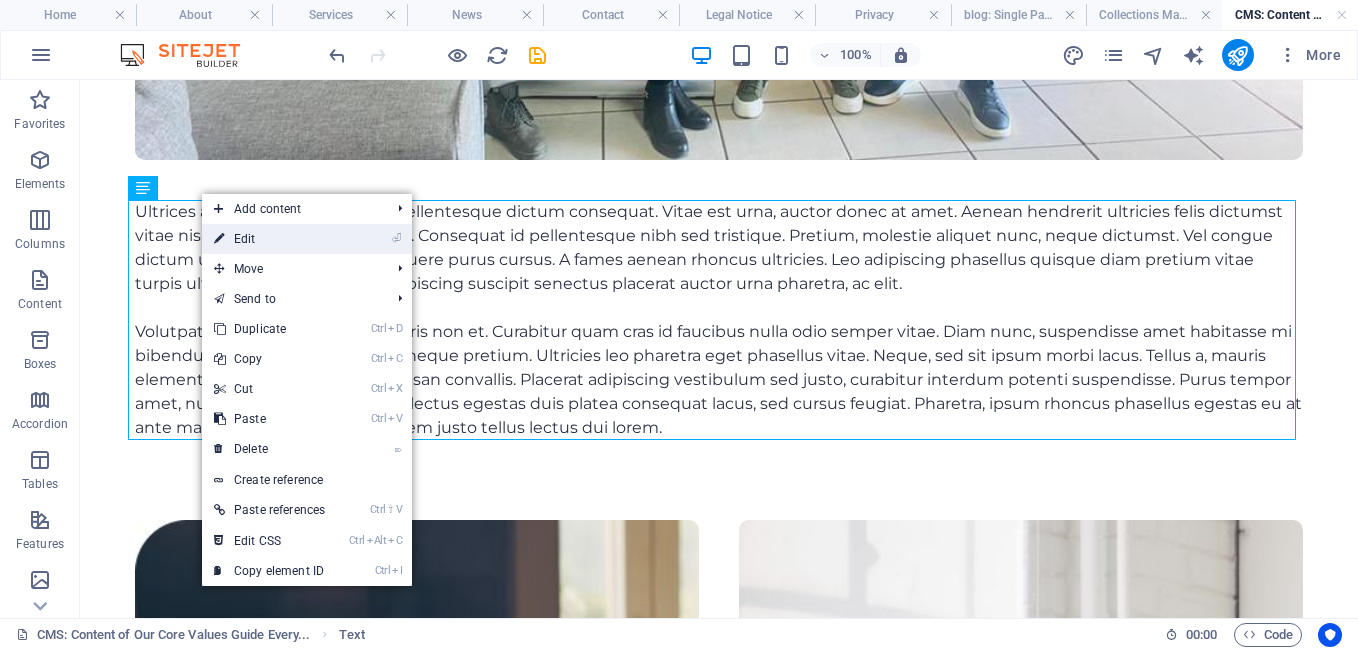 click on "⏎  Edit" at bounding box center (269, 239) 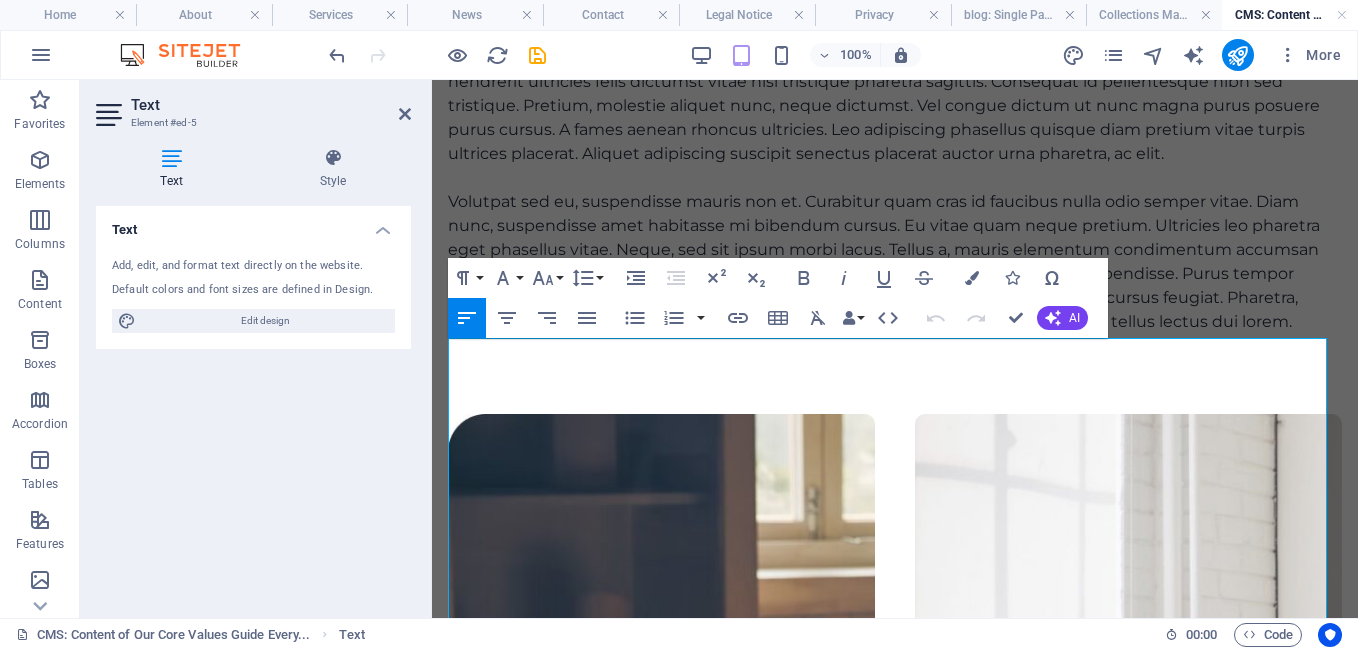 scroll, scrollTop: 420, scrollLeft: 0, axis: vertical 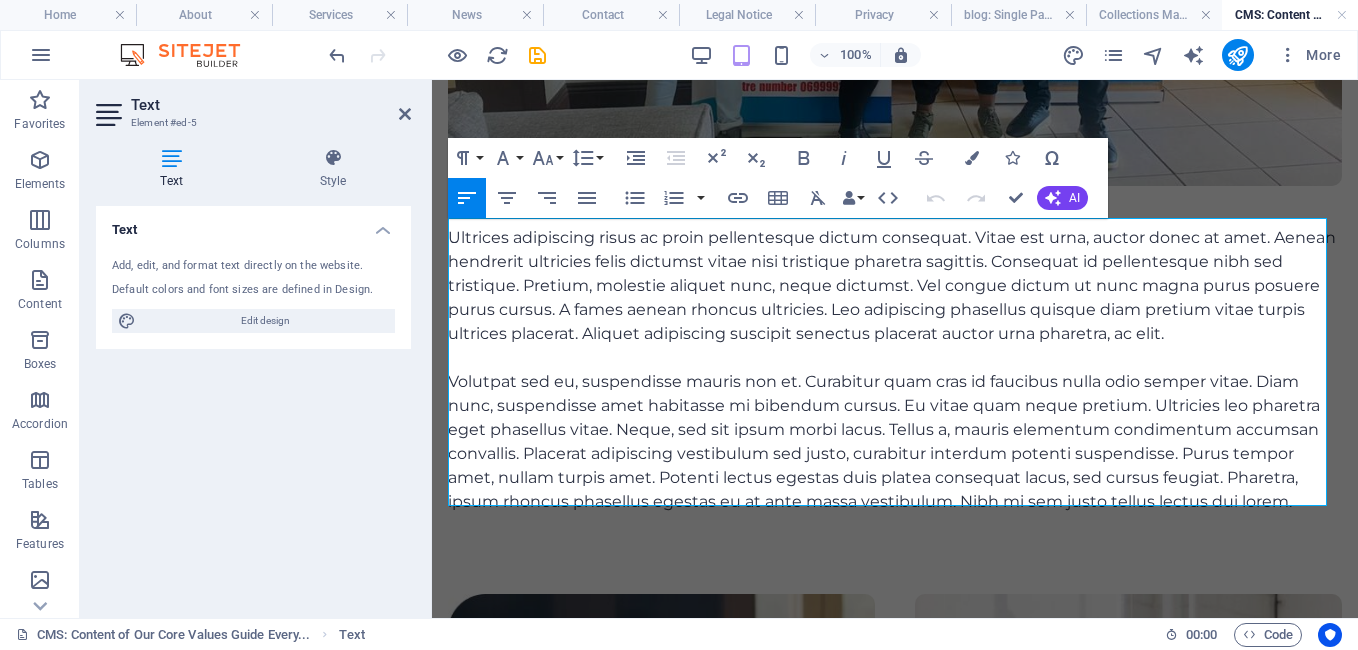 click on "Volutpat sed eu, suspendisse mauris non et. Curabitur quam cras id faucibus nulla odio semper vitae. Diam nunc, suspendisse amet habitasse mi bibendum cursus. Eu vitae quam neque pretium. Ultricies leo pharetra eget phasellus vitae. Neque, sed sit ipsum morbi lacus. Tellus a, mauris elementum condimentum accumsan convallis. Placerat adipiscing vestibulum sed justo, curabitur interdum potenti suspendisse. Purus tempor amet, nullam turpis amet. Potenti lectus egestas duis platea consequat lacus, sed cursus feugiat. Pharetra, ipsum rhoncus phasellus egestas eu at ante massa vestibulum. Nibh mi sem justo tellus lectus dui lorem." at bounding box center [895, 442] 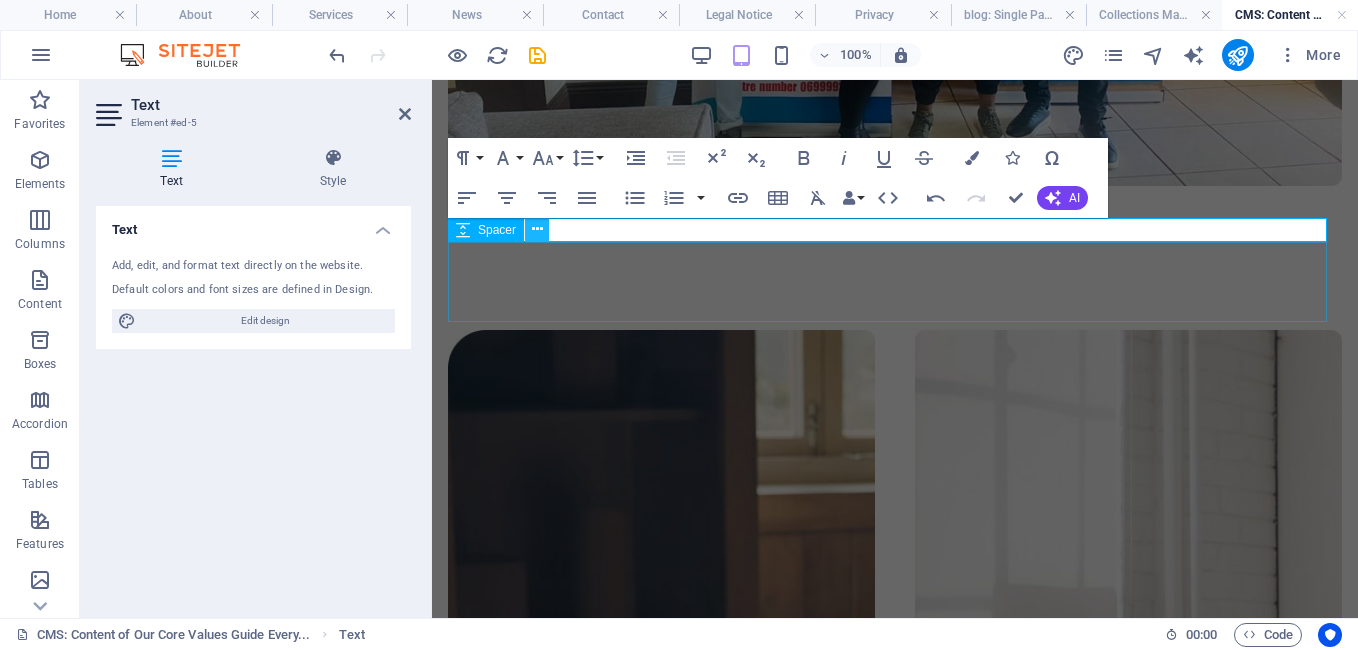 click at bounding box center (537, 229) 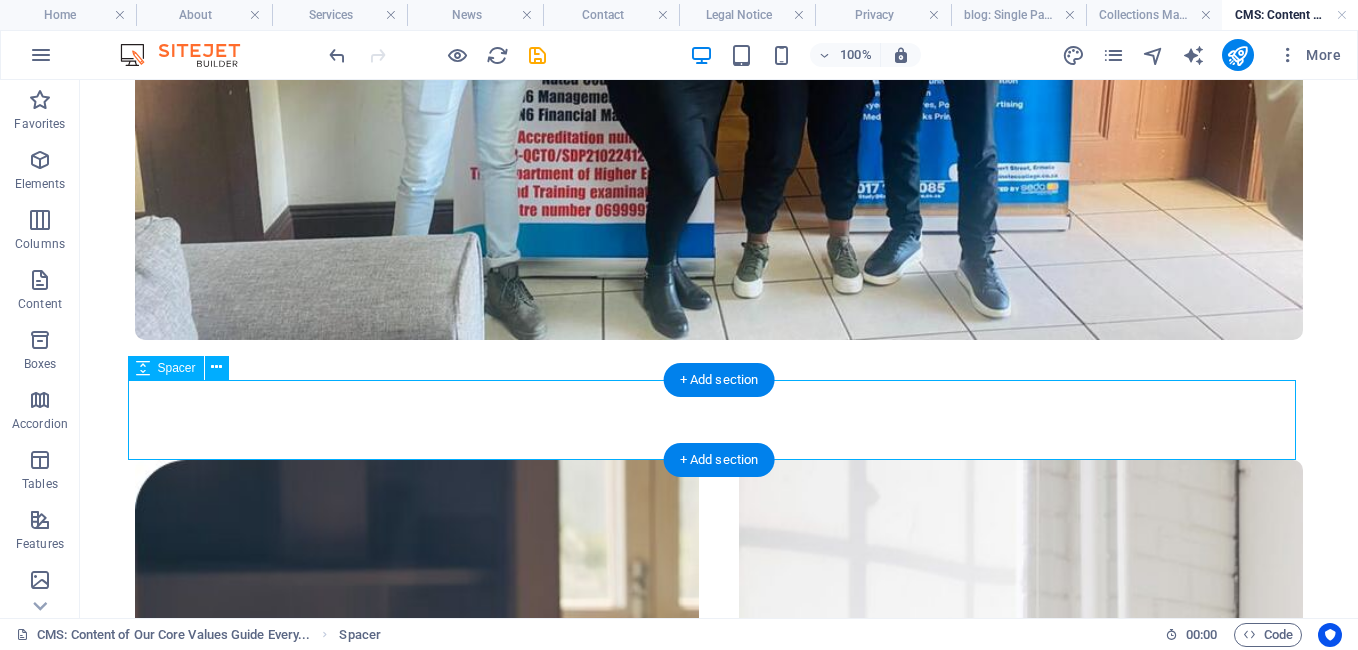 click at bounding box center (719, 420) 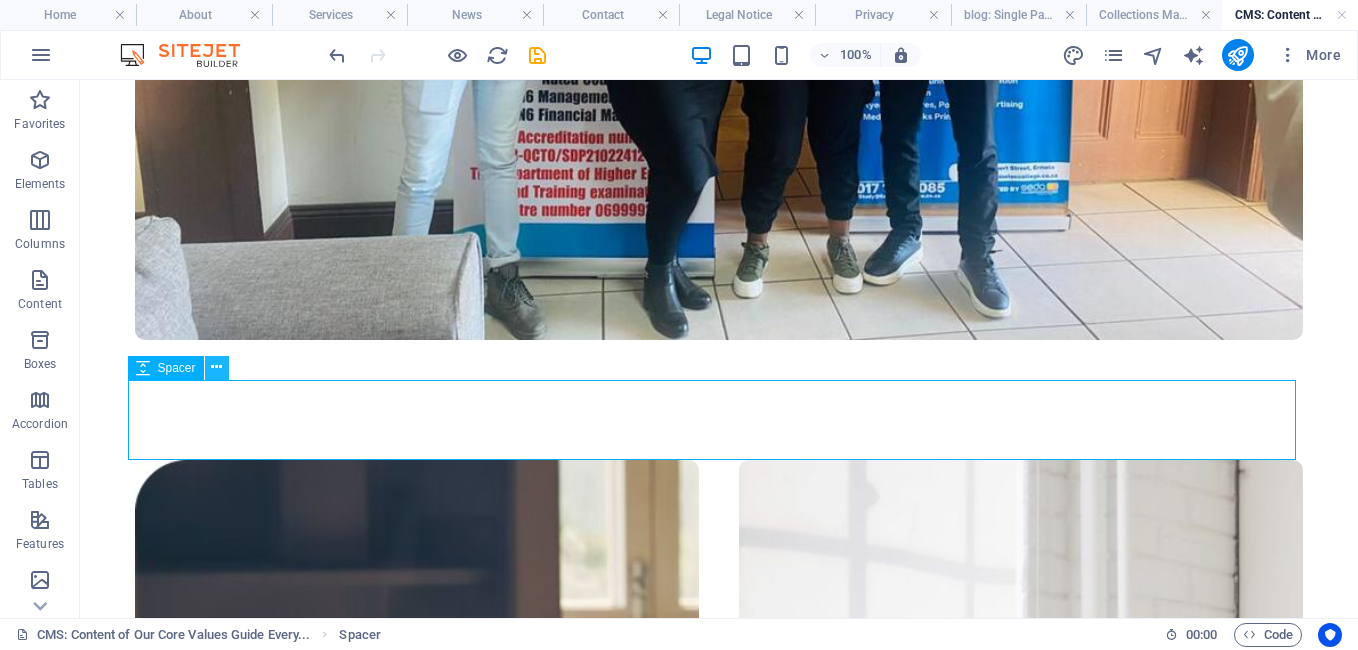 click at bounding box center (216, 367) 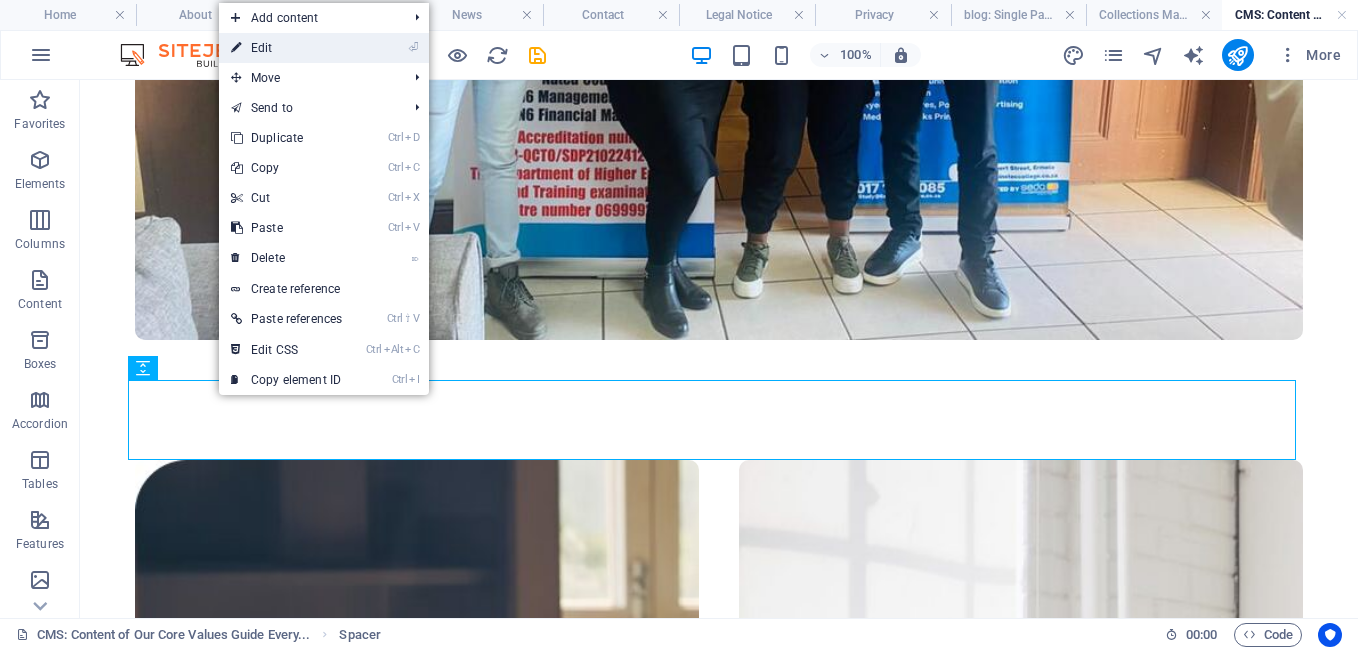 click on "⏎  Edit" at bounding box center (286, 48) 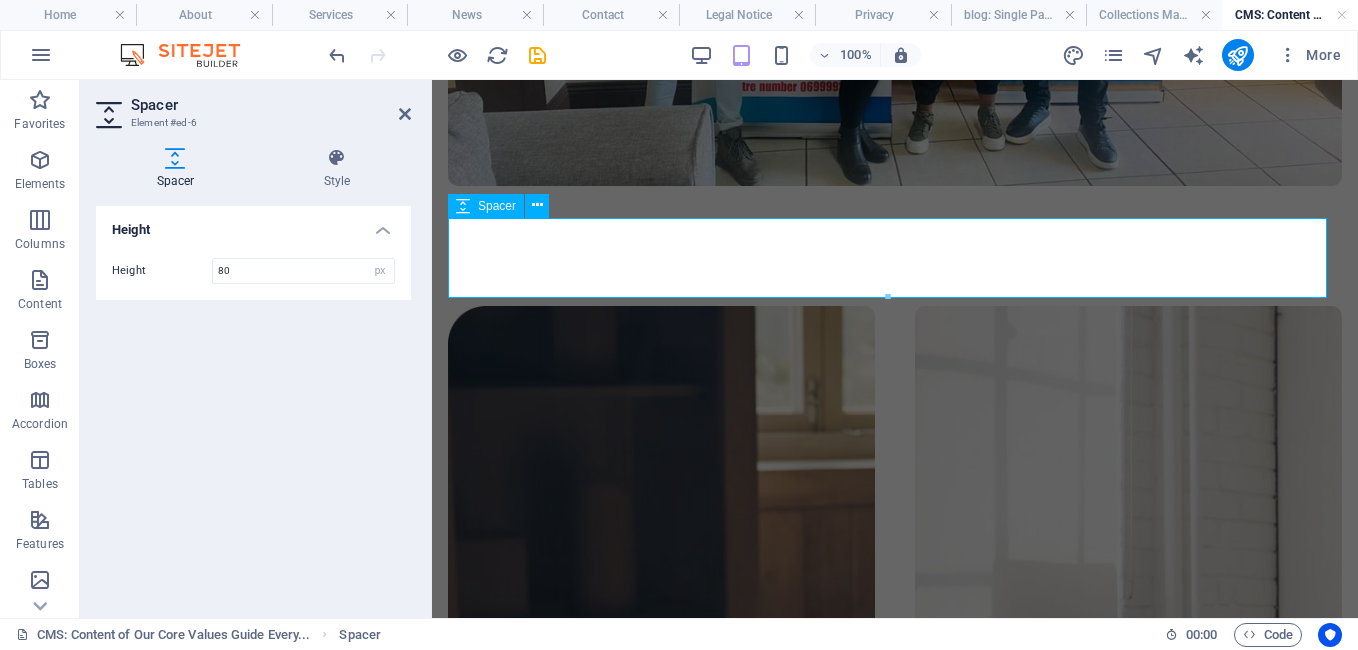 click at bounding box center [895, 266] 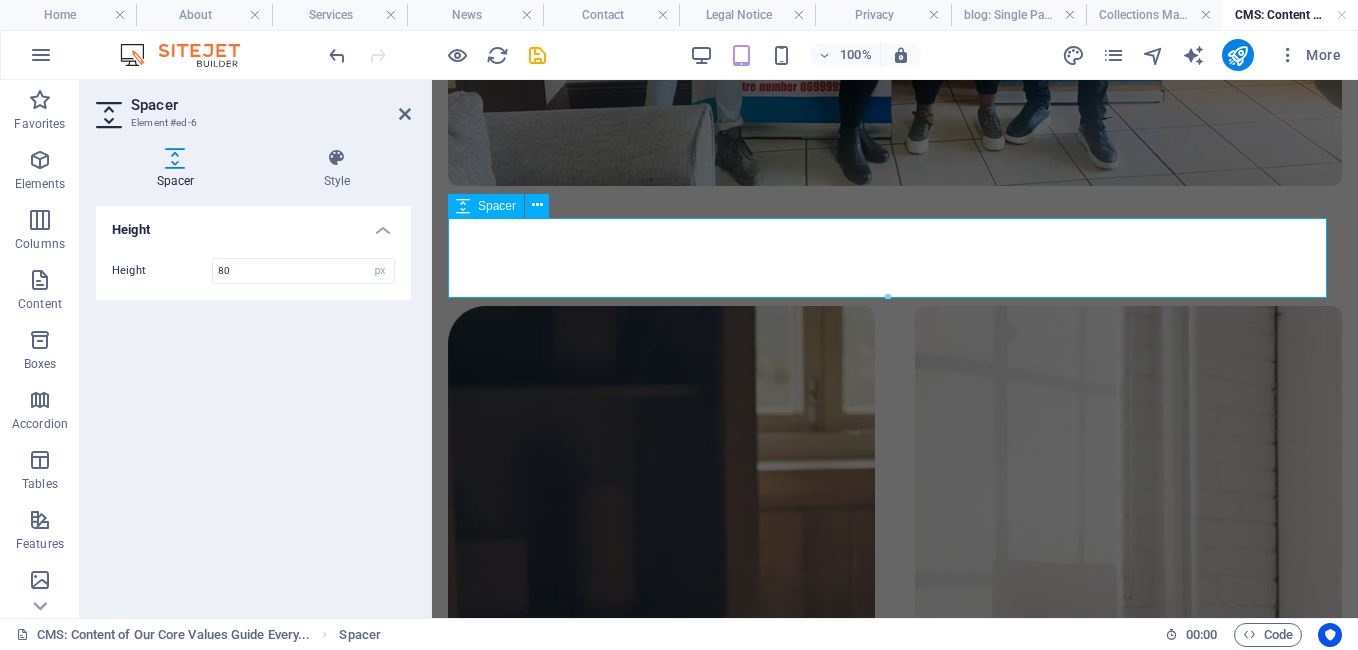 click at bounding box center [895, 266] 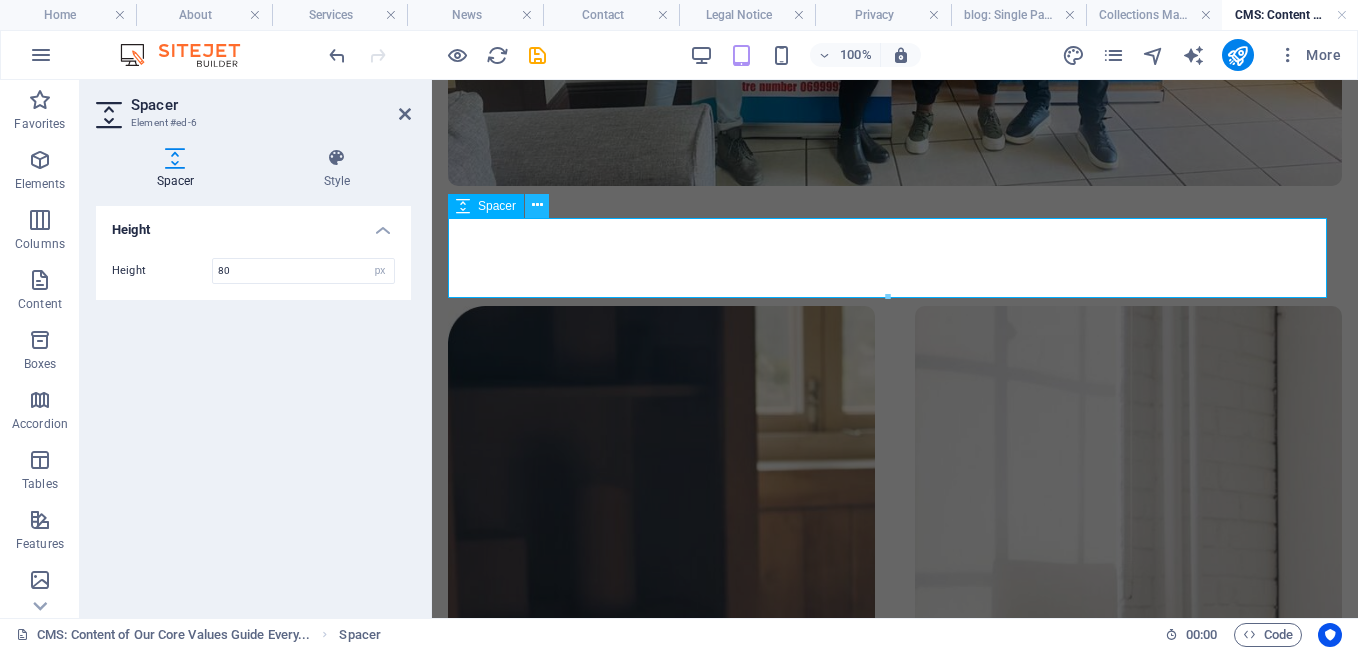 click at bounding box center (537, 205) 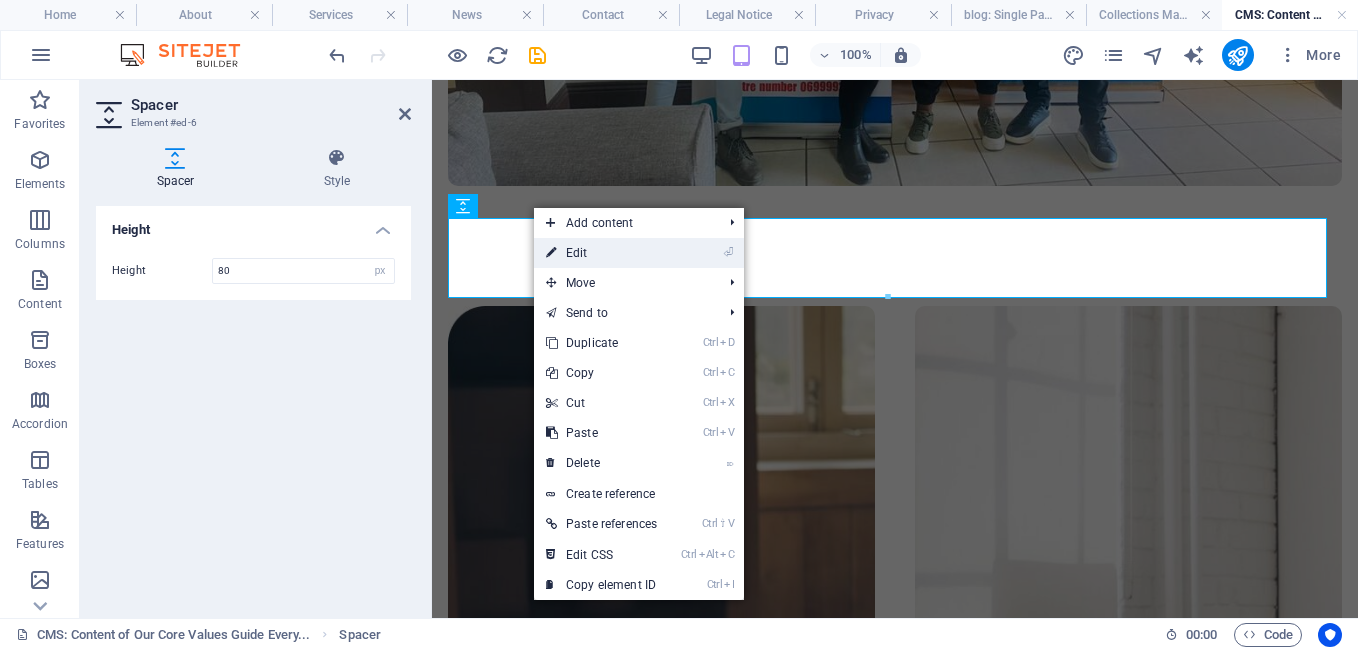 click on "⏎  Edit" at bounding box center [601, 253] 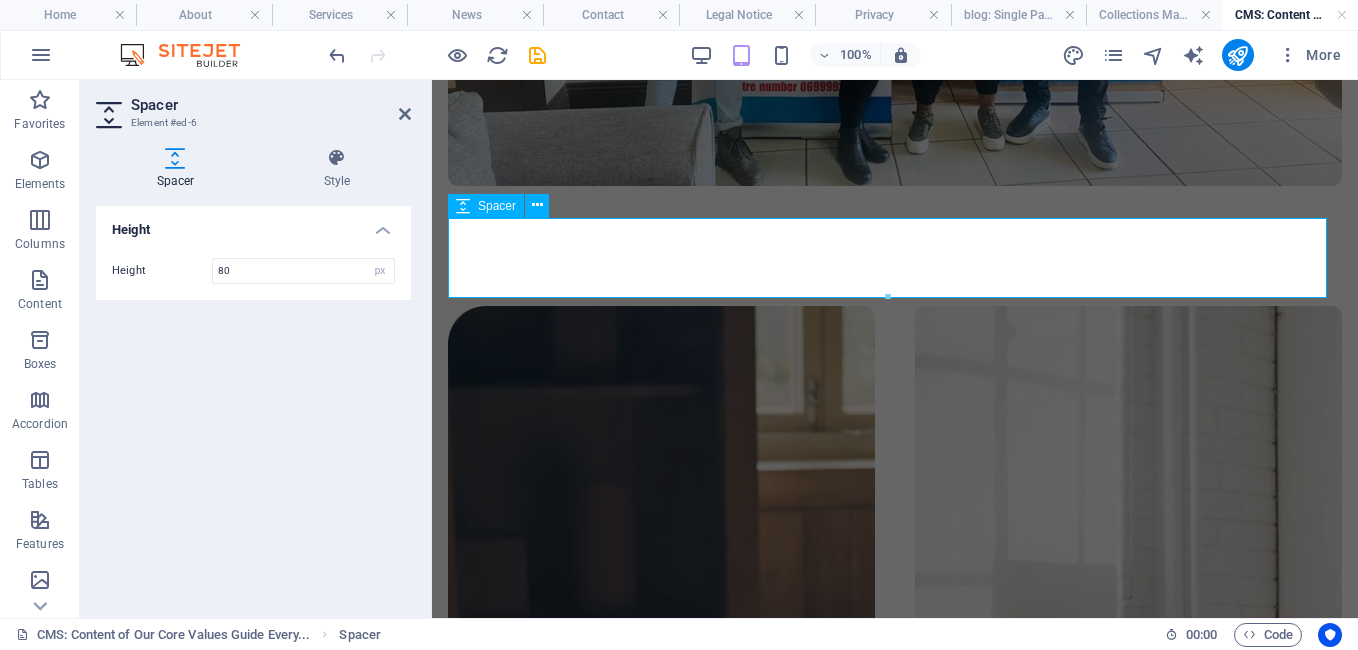 click at bounding box center (895, 266) 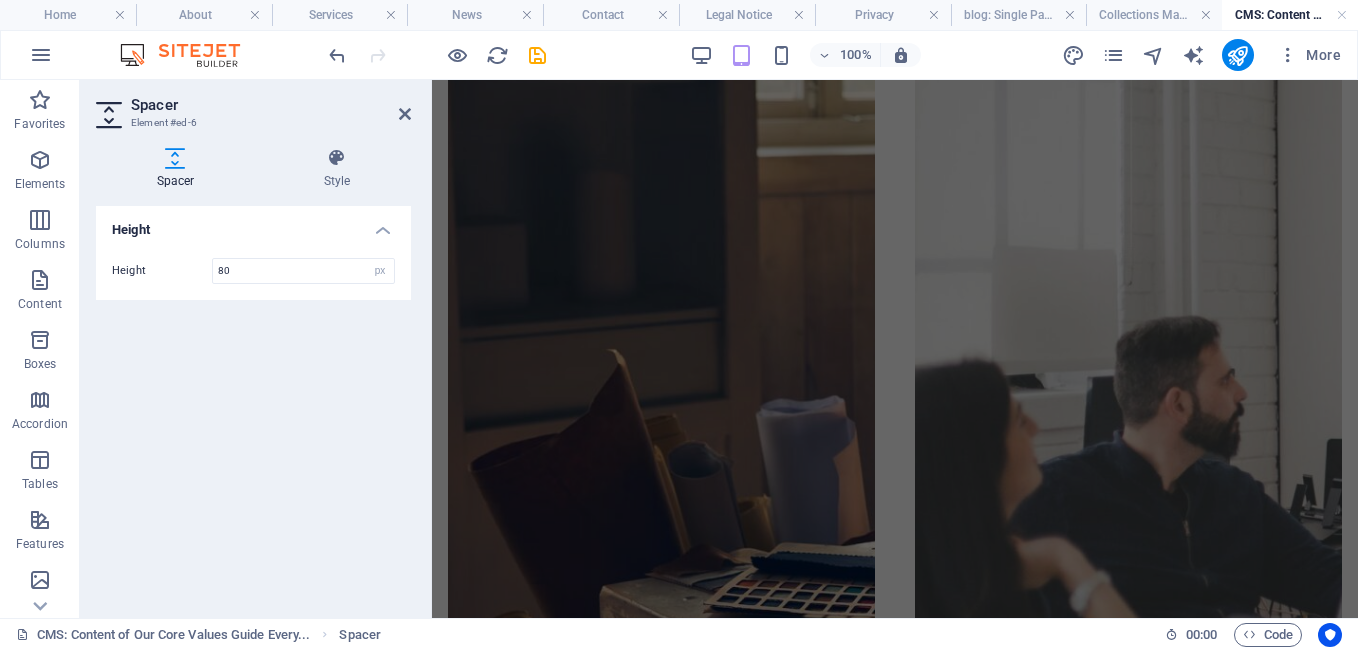scroll, scrollTop: 855, scrollLeft: 0, axis: vertical 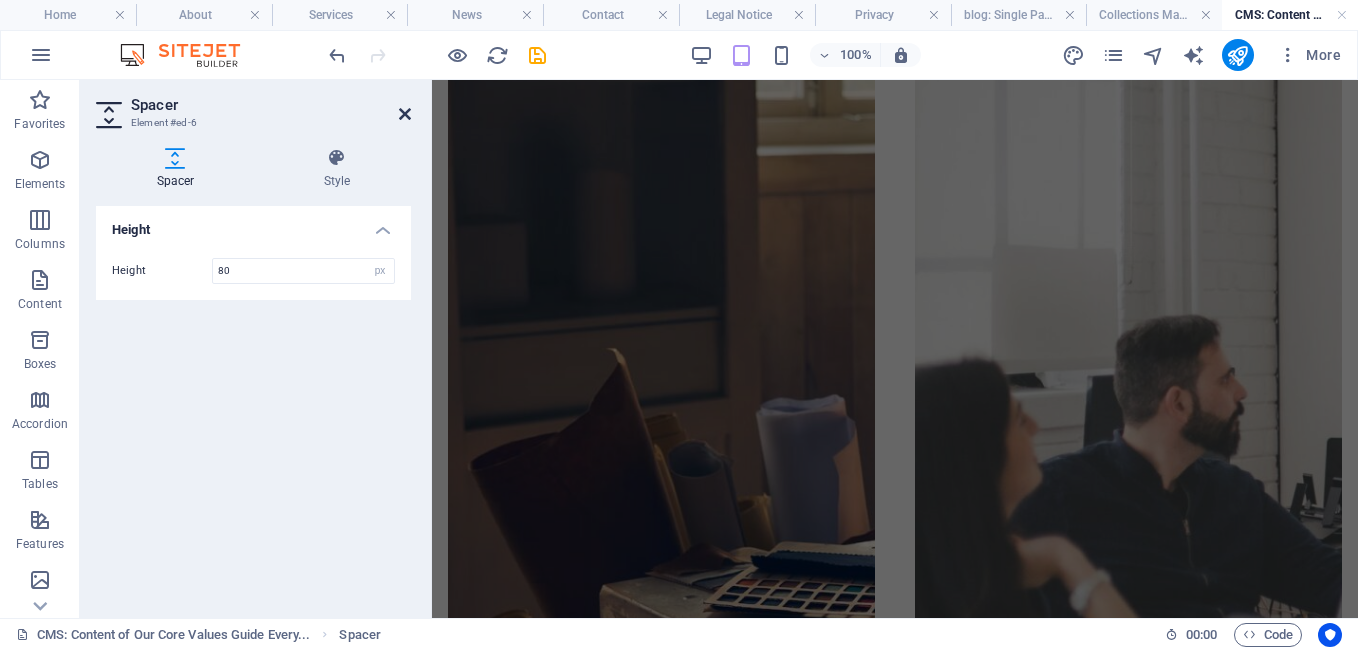 click at bounding box center [405, 114] 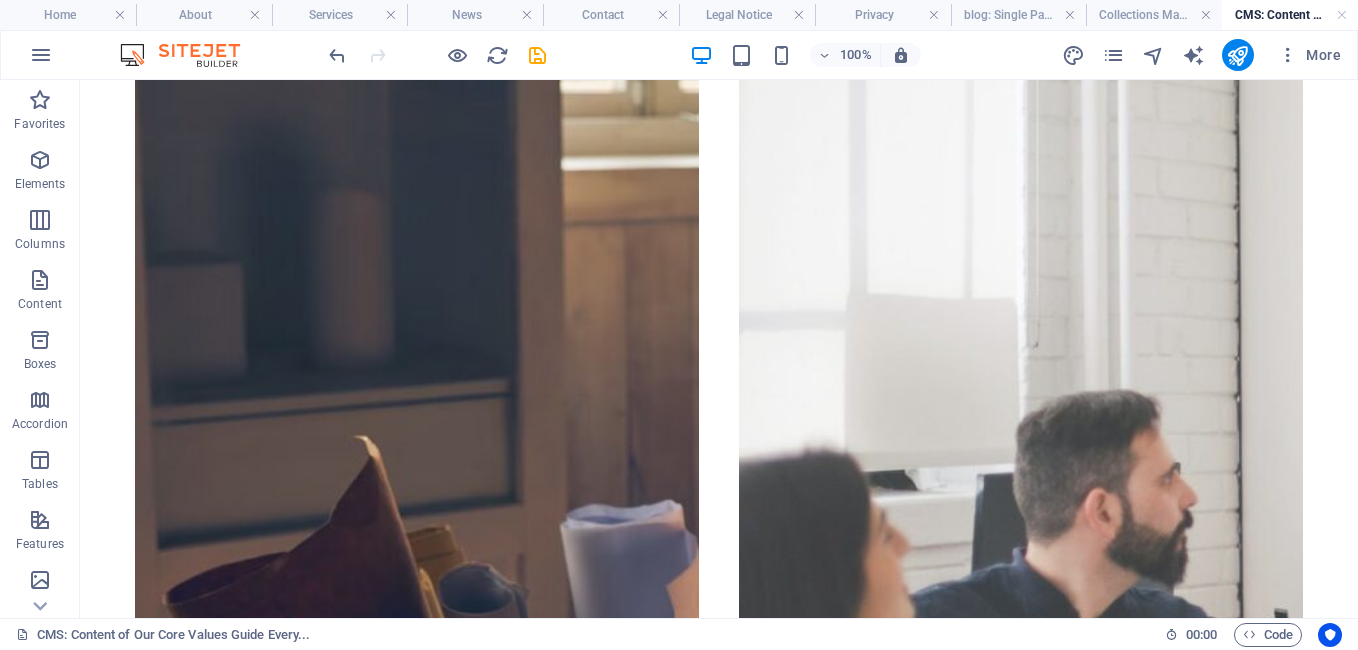 scroll, scrollTop: 1134, scrollLeft: 0, axis: vertical 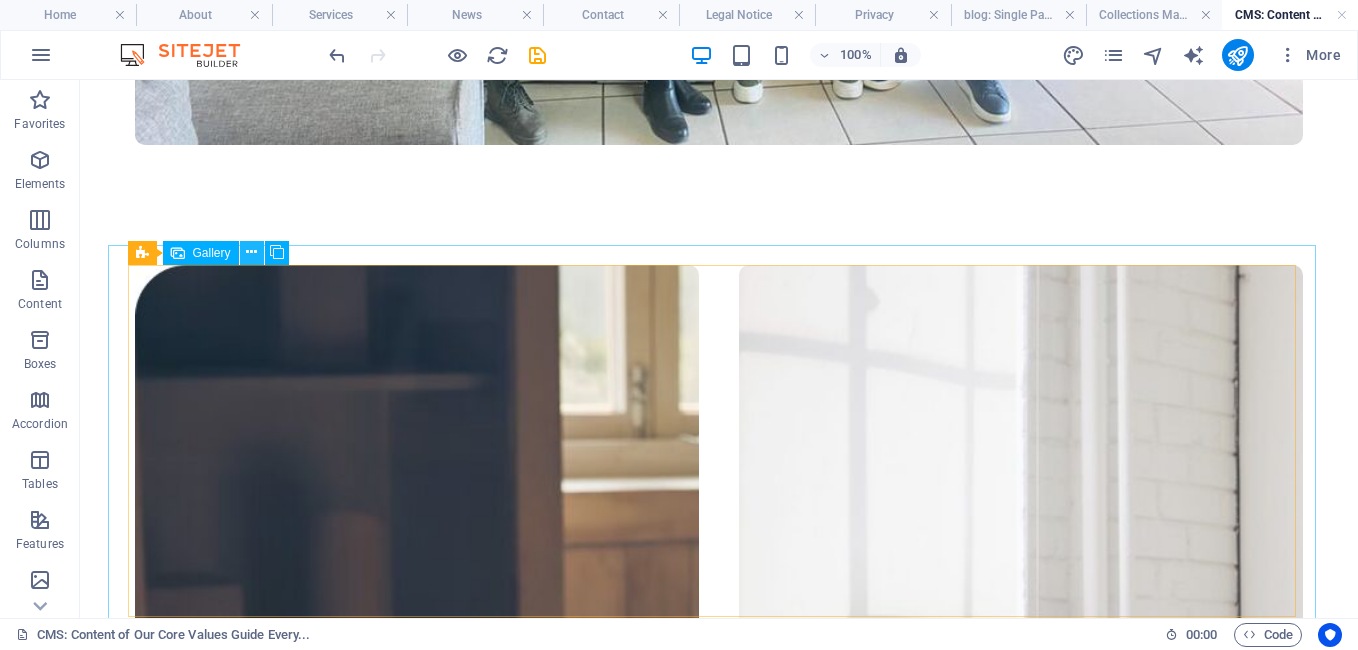 click at bounding box center (251, 252) 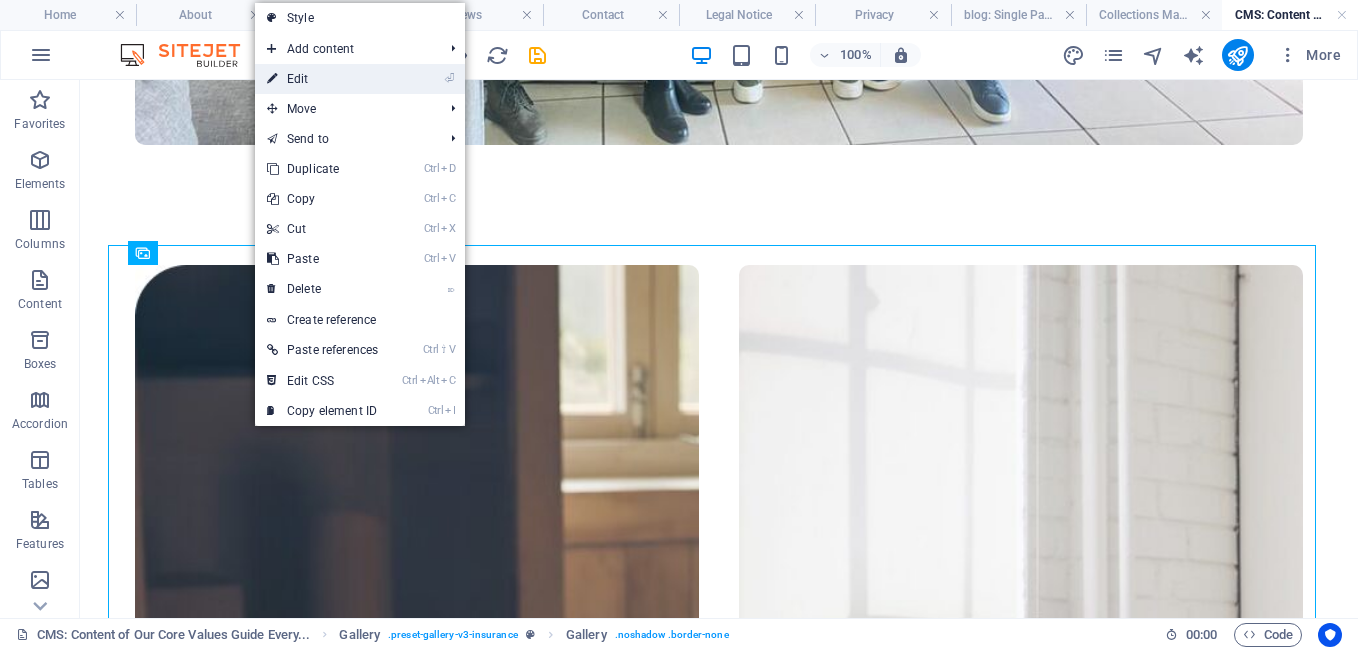 click on "⏎  Edit" at bounding box center (322, 79) 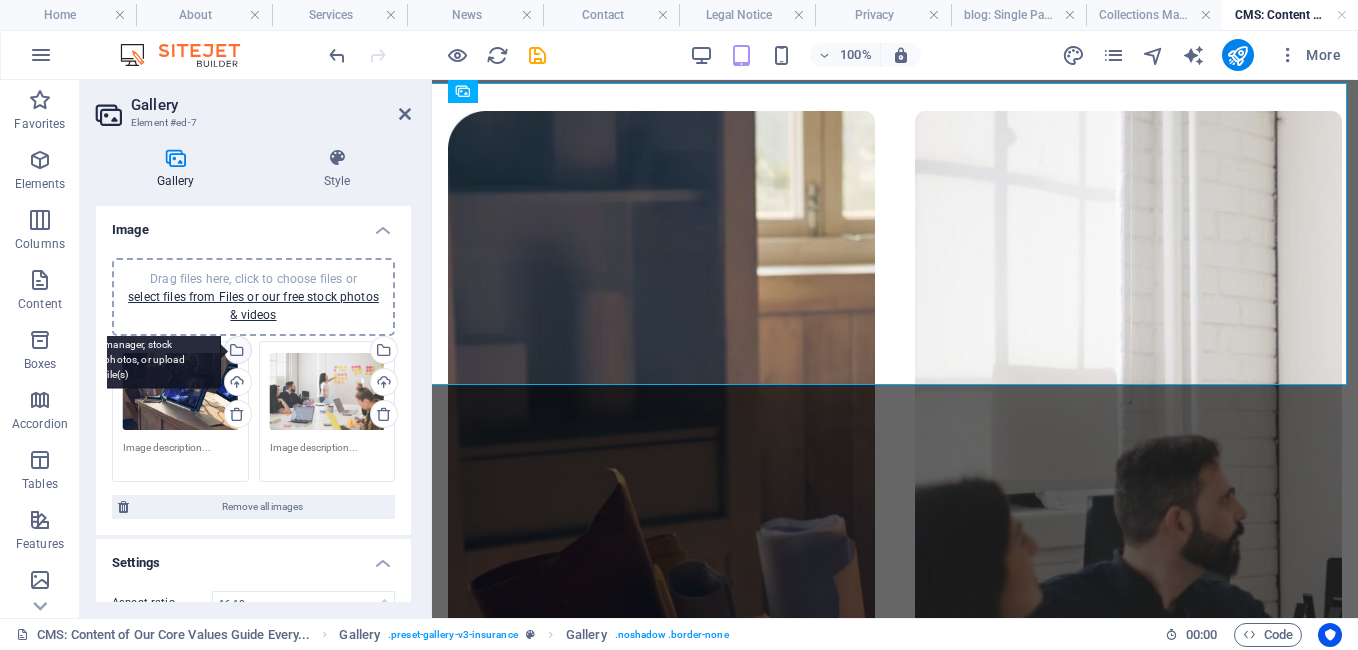 click on "Select files from the file manager, stock photos, or upload file(s)" at bounding box center [236, 352] 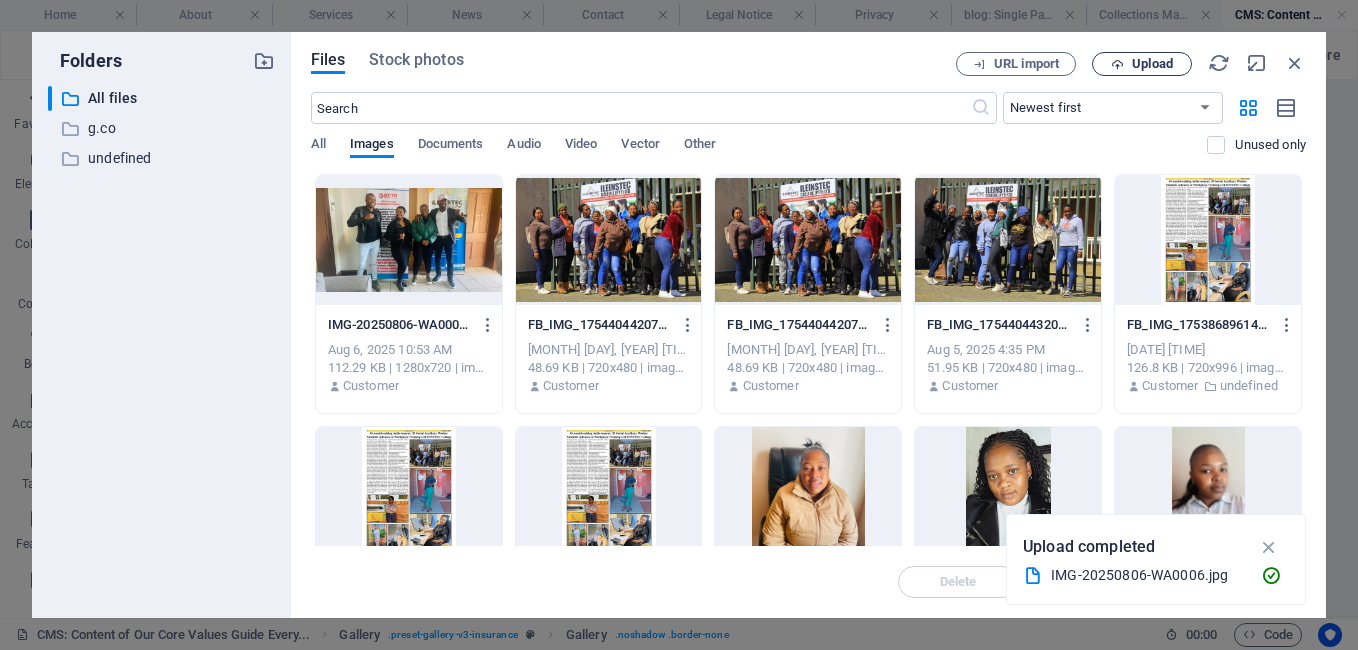 click on "Upload" at bounding box center (1152, 64) 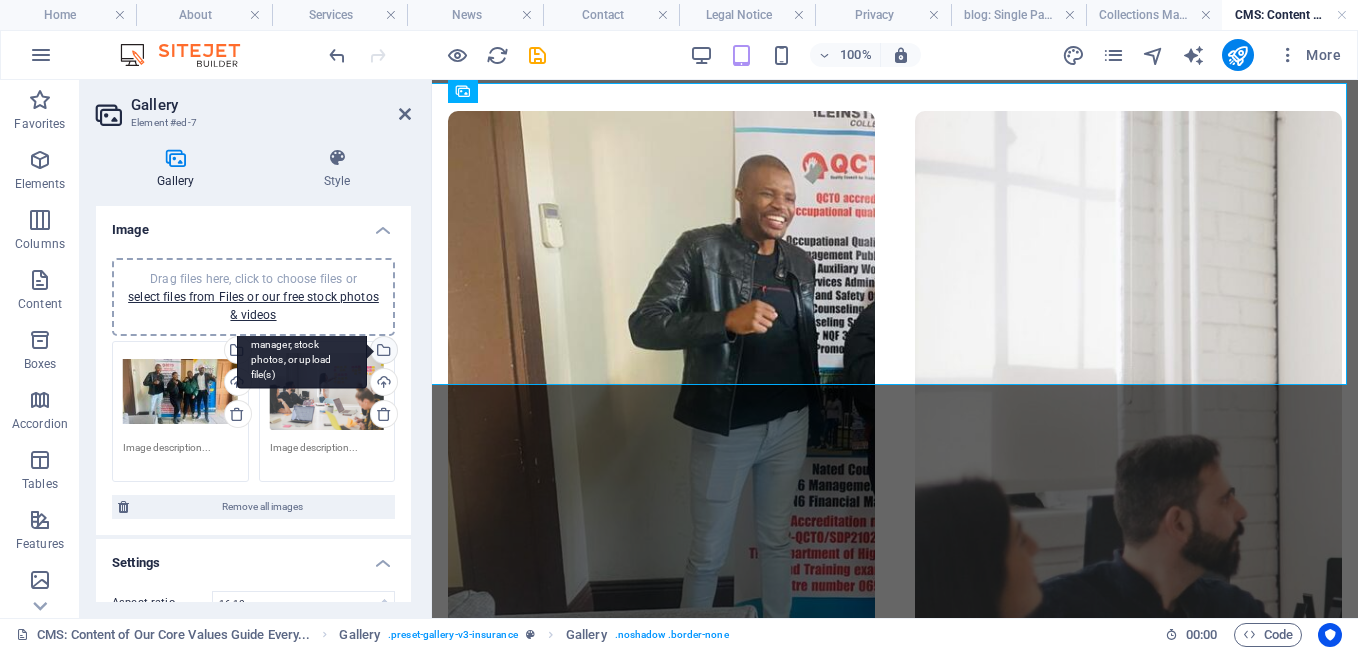 click on "Select files from the file manager, stock photos, or upload file(s)" at bounding box center [302, 351] 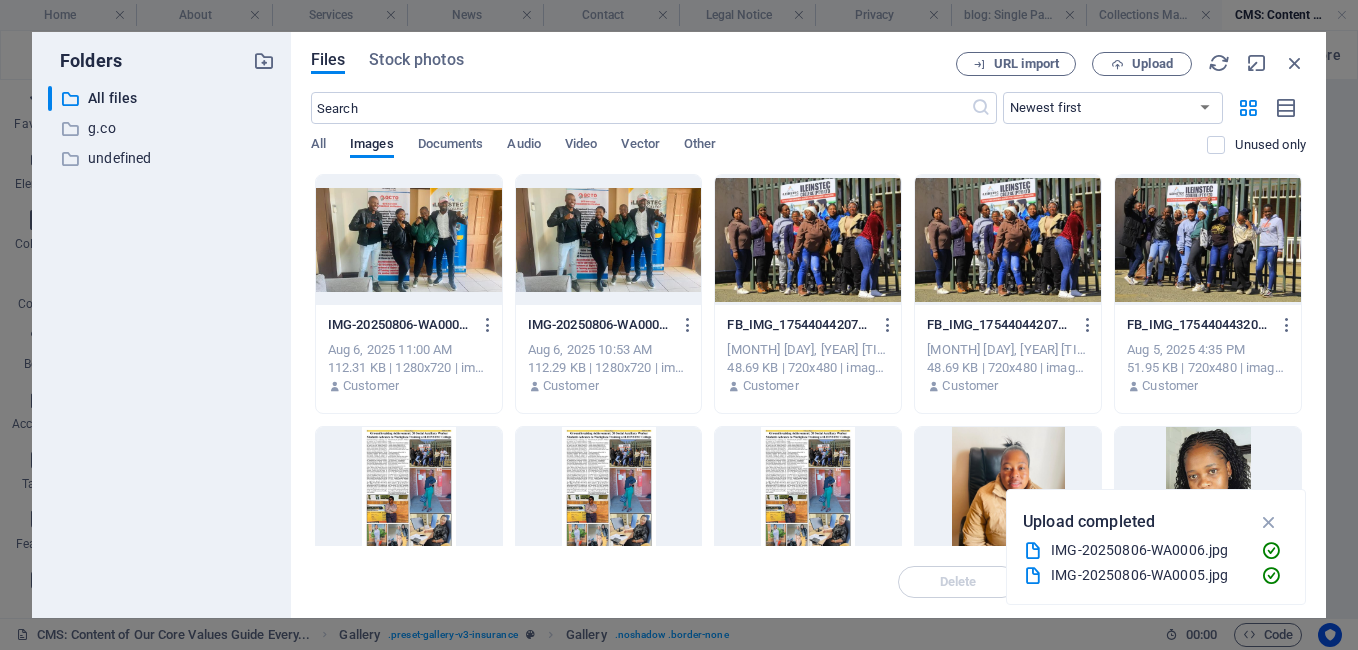 click at bounding box center (609, 492) 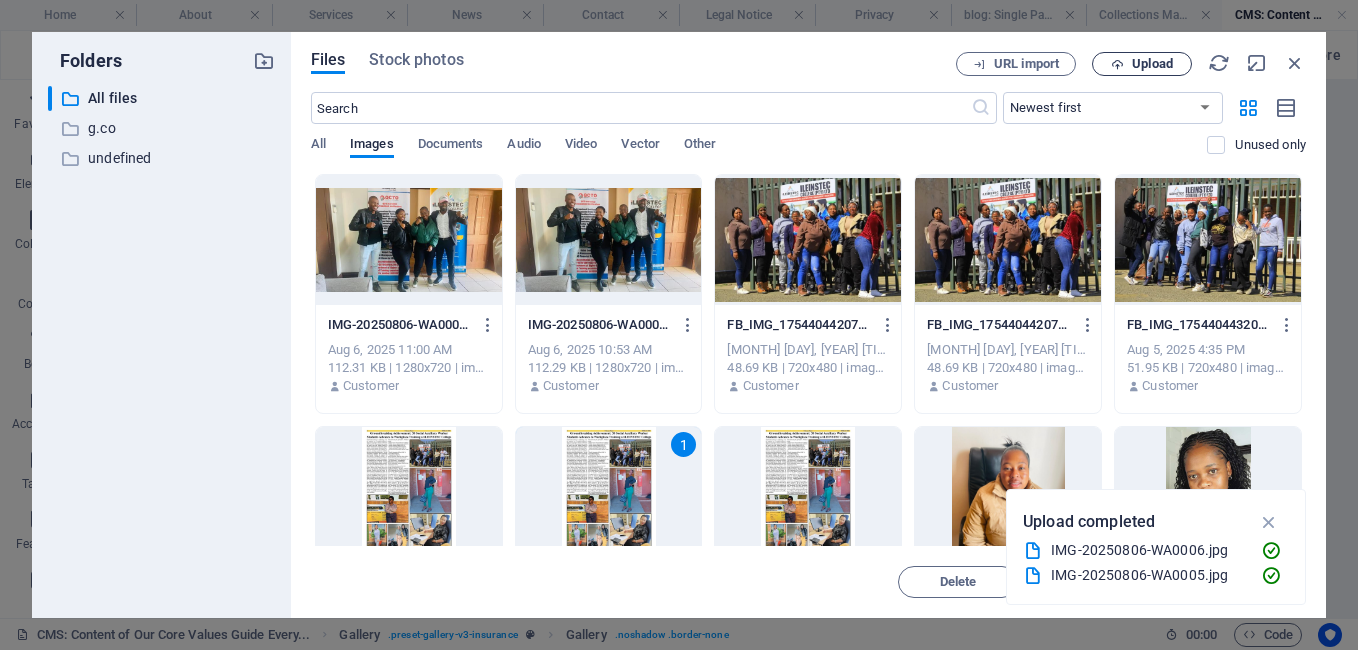 click on "Upload" at bounding box center (1152, 64) 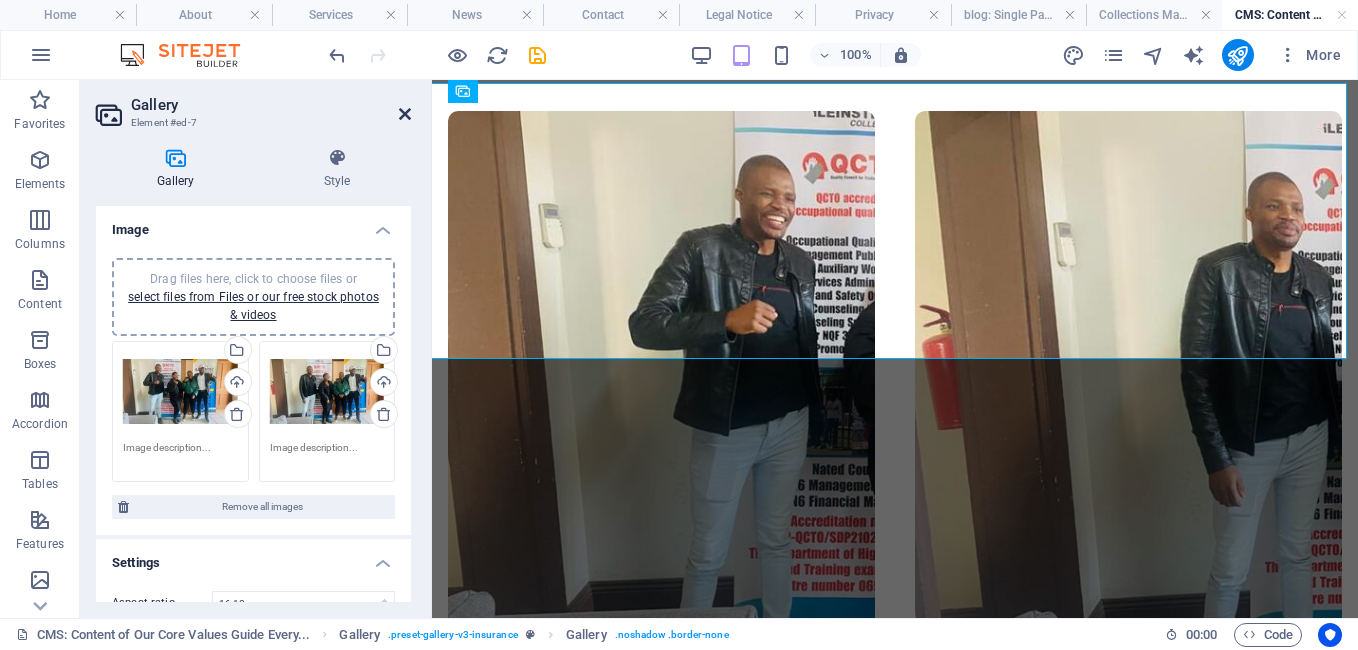 click at bounding box center [405, 114] 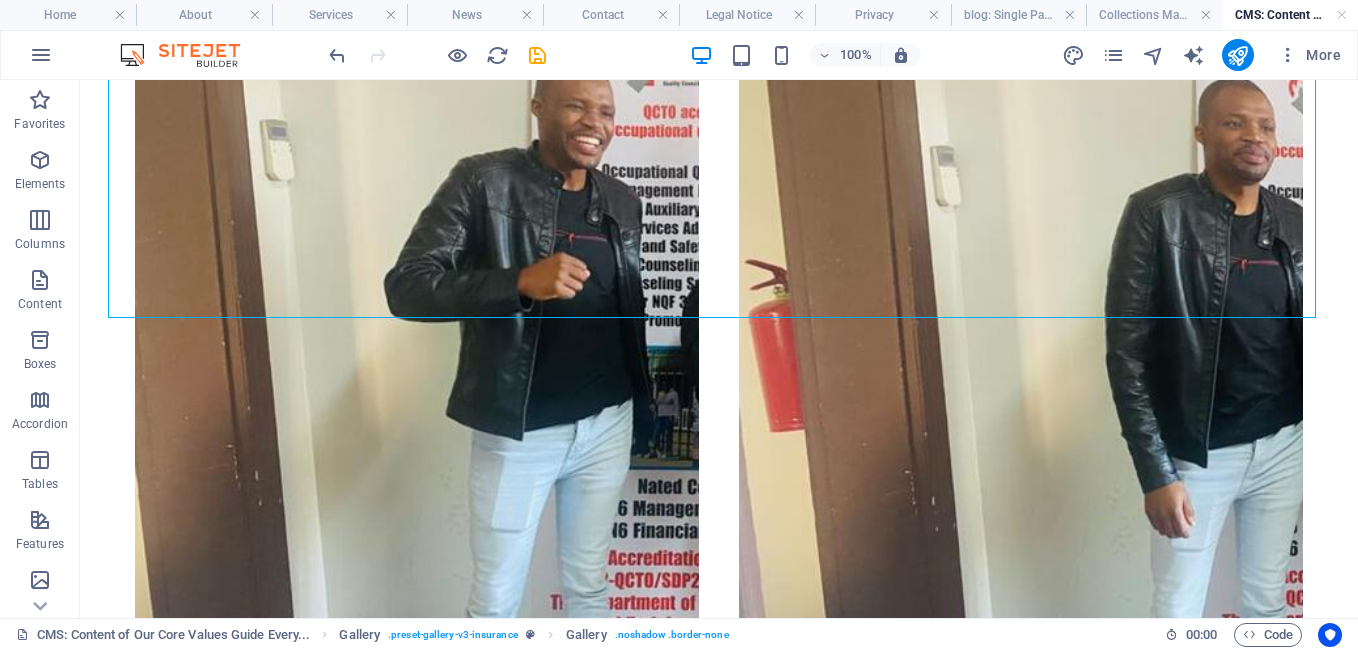 scroll, scrollTop: 1099, scrollLeft: 0, axis: vertical 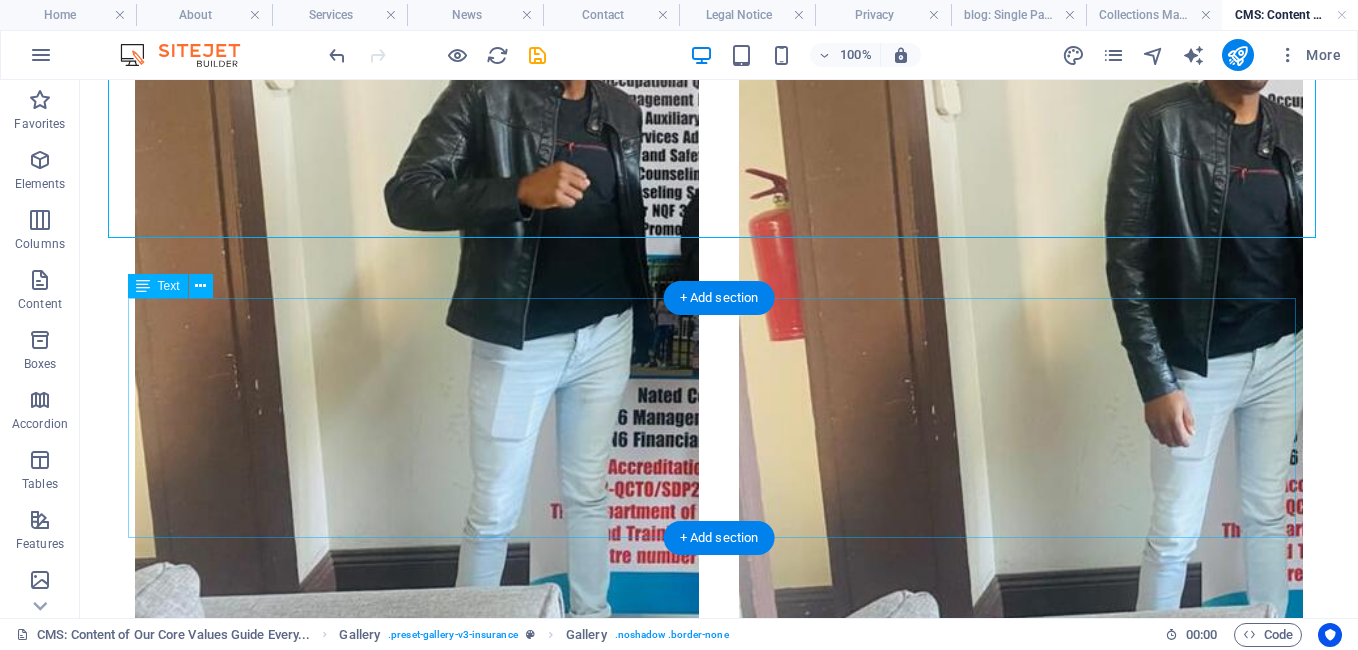 click on "Ultrices adipiscing risus ac proin pellentesque dictum consequat. Vitae est urna, auctor donec at amet. Aenean hendrerit ultricies felis dictumst vitae nisi tristique pharetra sagittis. Consequat id pellentesque nibh sed tristique. Pretium, molestie aliquet nunc, neque dictumst. Vel congue dictum ut nunc magna purus posuere purus cursus. A fames aenean rhoncus ultricies. Leo adipiscing phasellus quisque diam pretium vitae turpis ultrices placerat. Aliquet adipiscing suscipit senectus placerat auctor urna pharetra, ac elit." at bounding box center [719, 900] 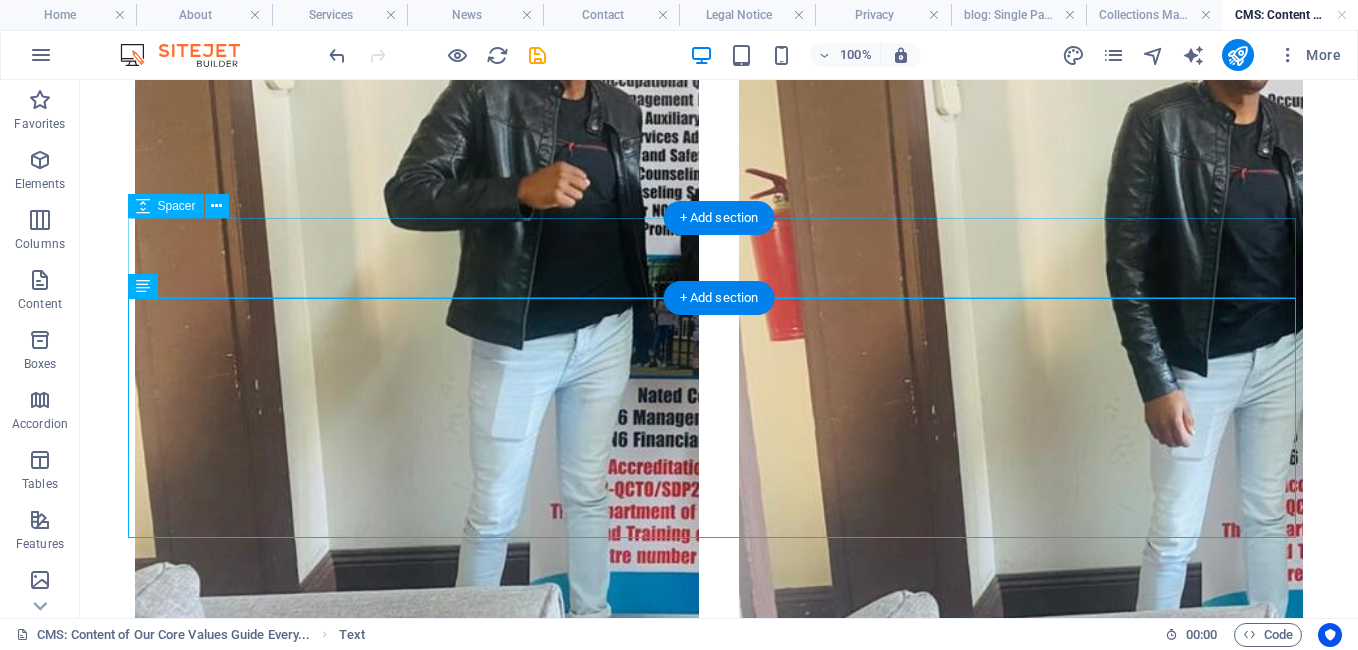 click at bounding box center (719, 740) 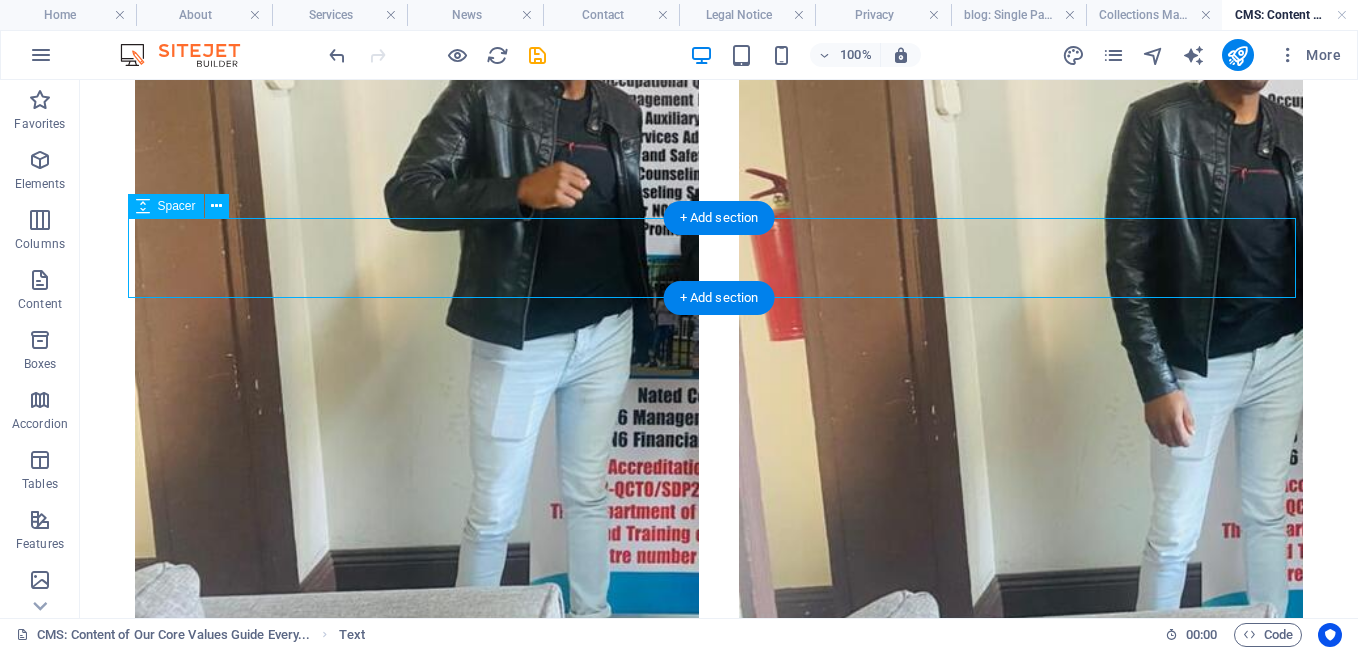 drag, startPoint x: 284, startPoint y: 365, endPoint x: 204, endPoint y: 285, distance: 113.137085 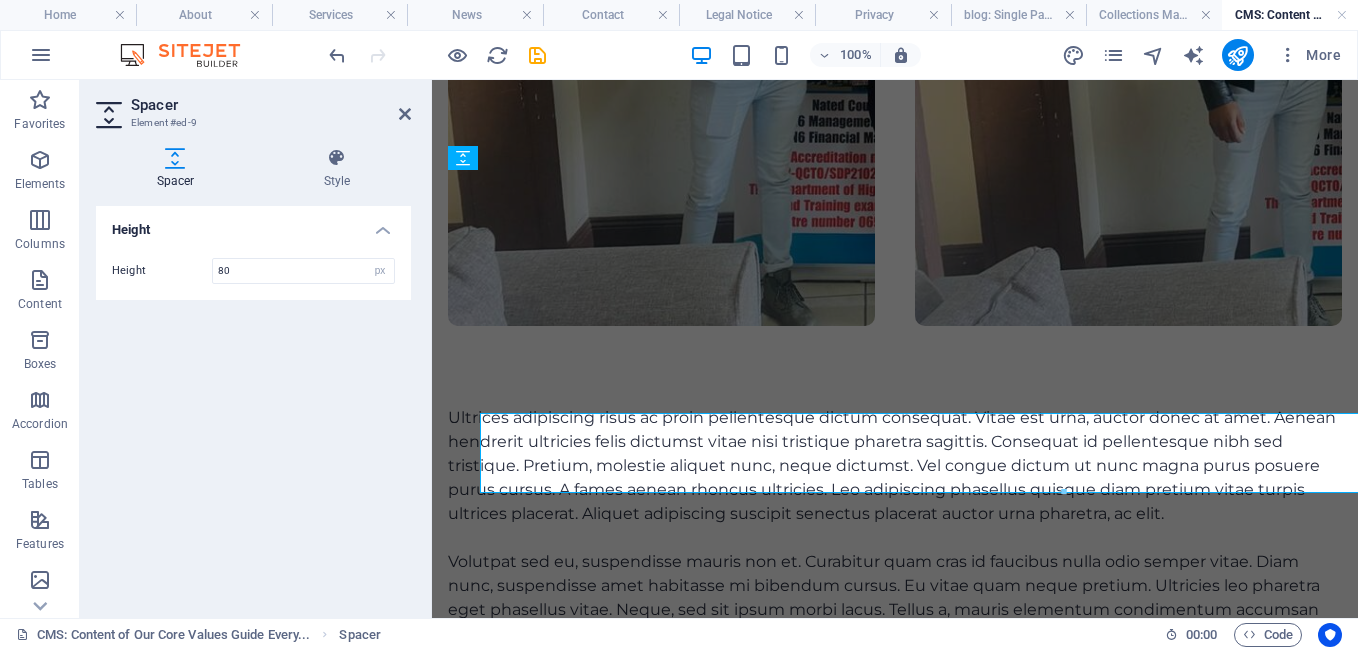 scroll, scrollTop: 904, scrollLeft: 0, axis: vertical 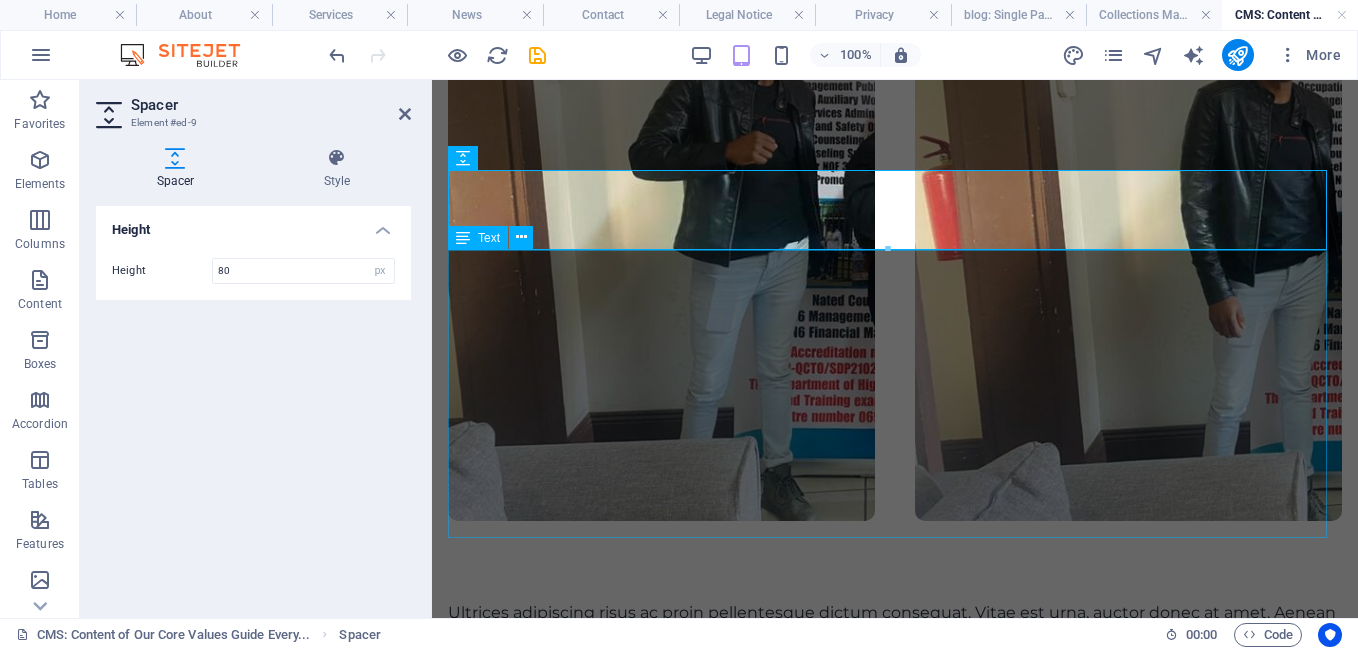 click on "Ultrices adipiscing risus ac proin pellentesque dictum consequat. Vitae est urna, auctor donec at amet. Aenean hendrerit ultricies felis dictumst vitae nisi tristique pharetra sagittis. Consequat id pellentesque nibh sed tristique. Pretium, molestie aliquet nunc, neque dictumst. Vel congue dictum ut nunc magna purus posuere purus cursus. A fames aenean rhoncus ultricies. Leo adipiscing phasellus quisque diam pretium vitae turpis ultrices placerat. Aliquet adipiscing suscipit senectus placerat auctor urna pharetra, ac elit." at bounding box center (895, 745) 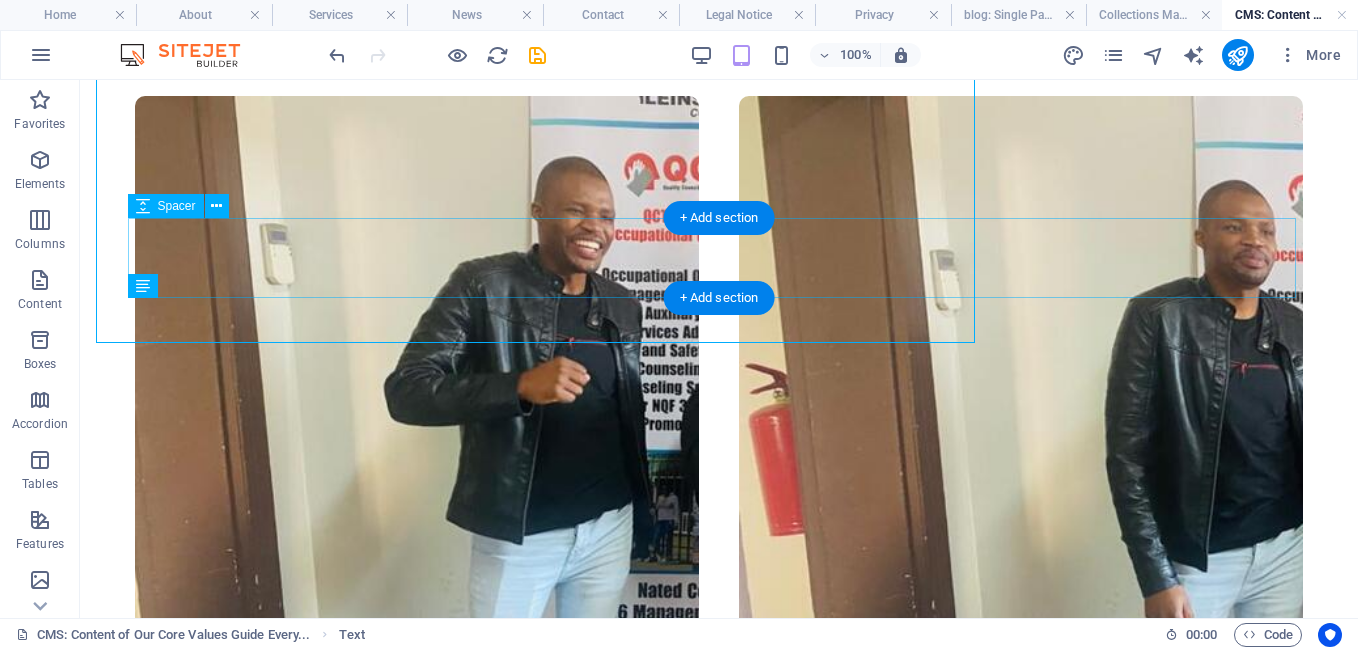 scroll, scrollTop: 1099, scrollLeft: 0, axis: vertical 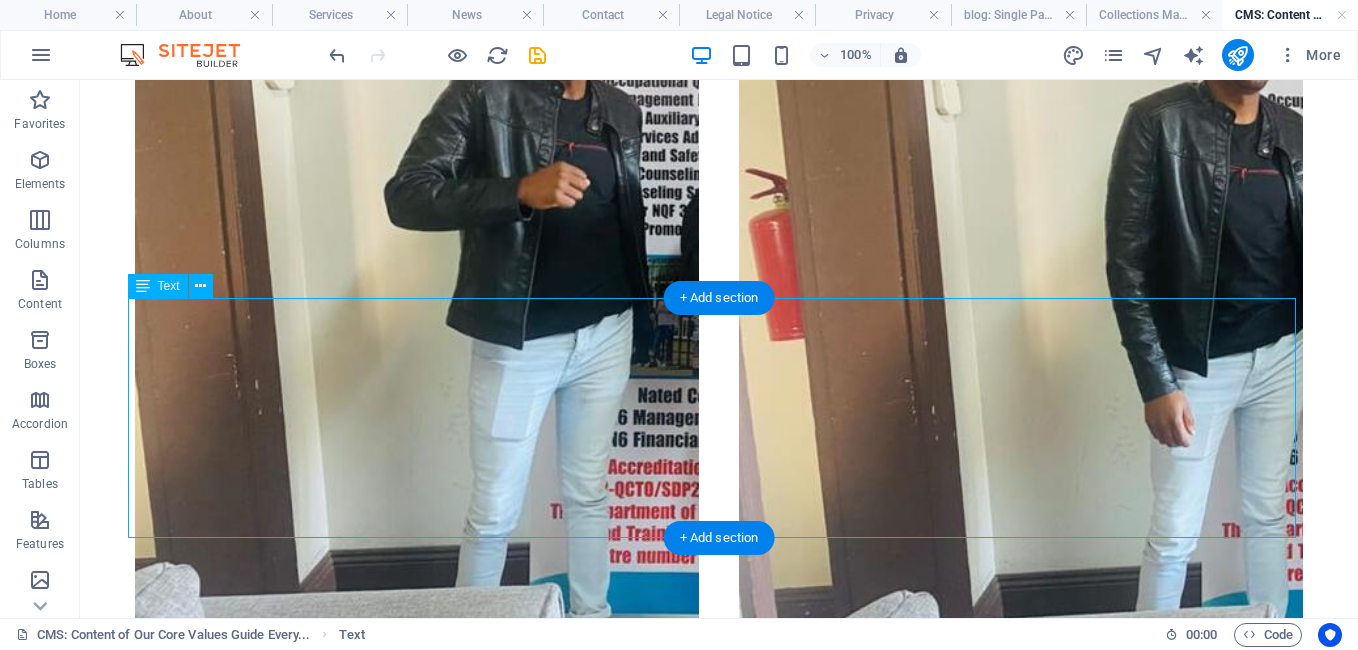 click on "Ultrices adipiscing risus ac proin pellentesque dictum consequat. Vitae est urna, auctor donec at amet. Aenean hendrerit ultricies felis dictumst vitae nisi tristique pharetra sagittis. Consequat id pellentesque nibh sed tristique. Pretium, molestie aliquet nunc, neque dictumst. Vel congue dictum ut nunc magna purus posuere purus cursus. A fames aenean rhoncus ultricies. Leo adipiscing phasellus quisque diam pretium vitae turpis ultrices placerat. Aliquet adipiscing suscipit senectus placerat auctor urna pharetra, ac elit." at bounding box center [719, 900] 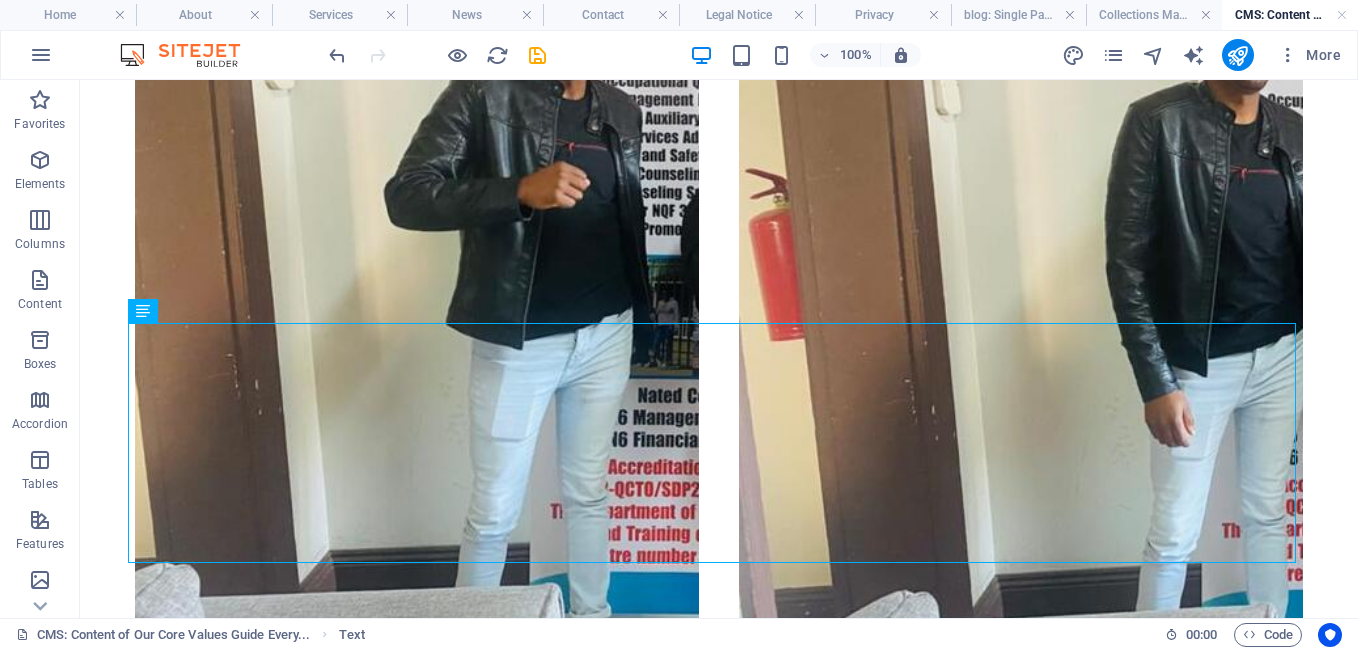 scroll, scrollTop: 628, scrollLeft: 0, axis: vertical 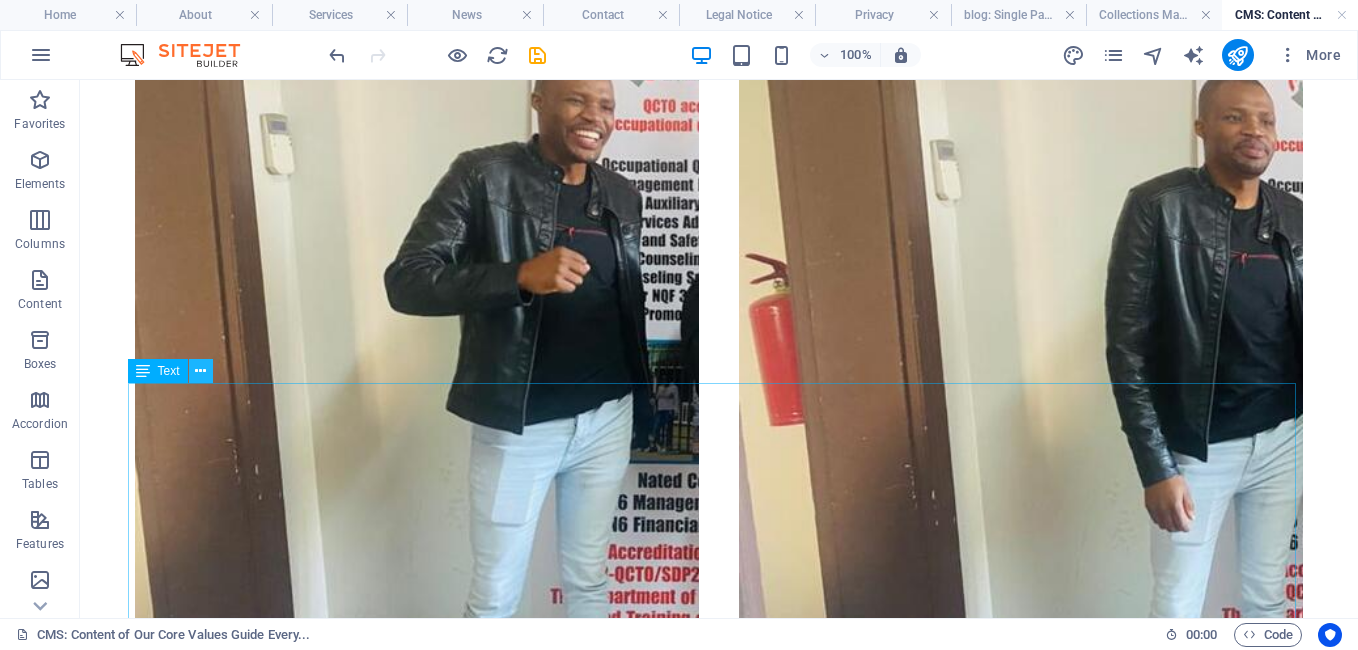 click at bounding box center [200, 371] 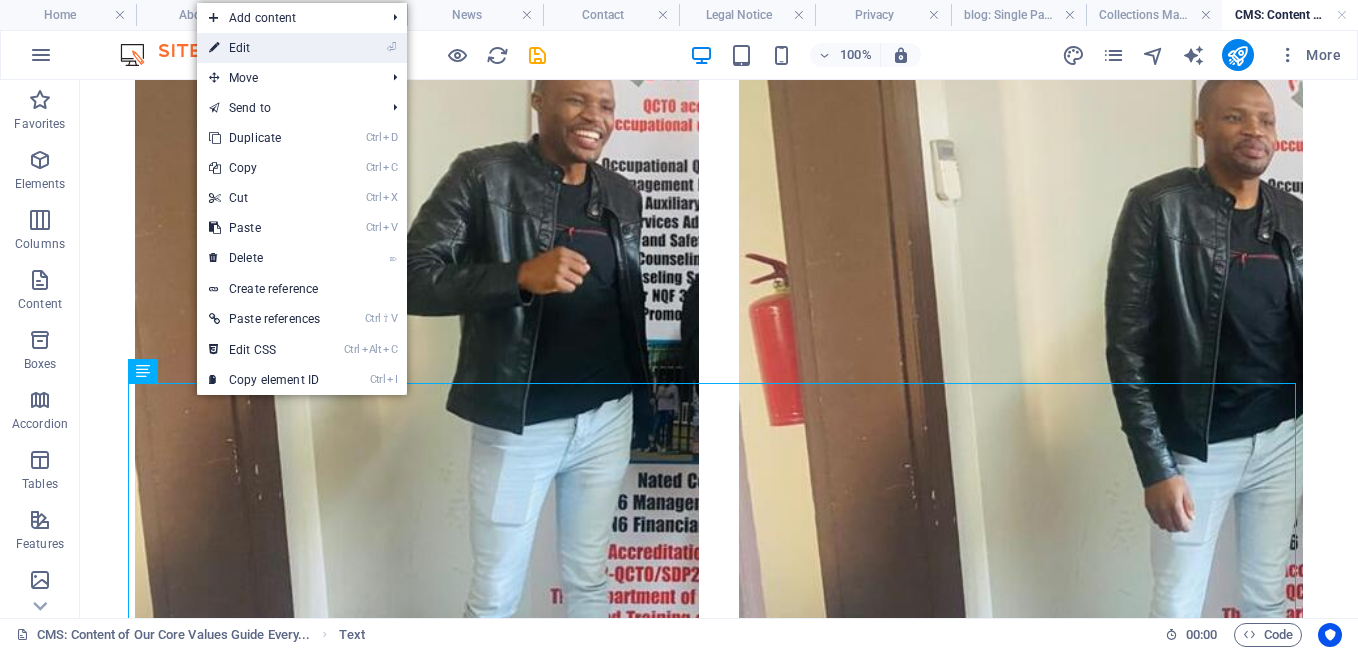 click on "⏎  Edit" at bounding box center [264, 48] 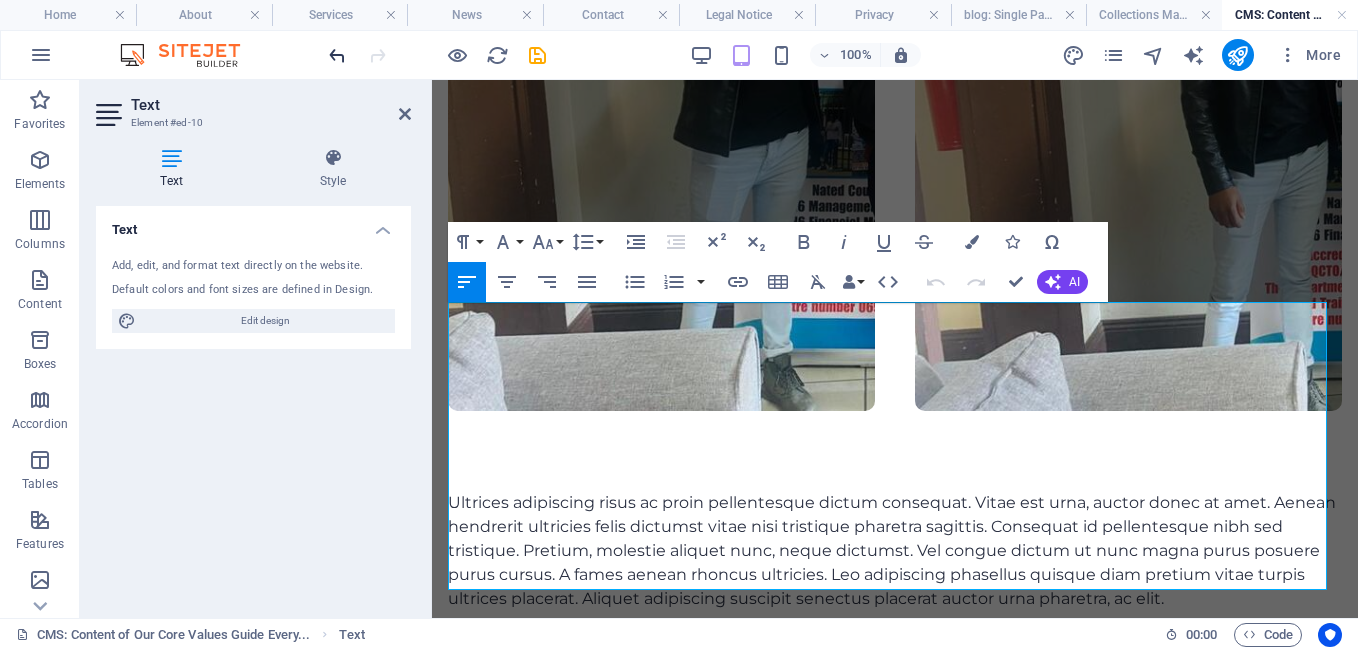 scroll, scrollTop: 852, scrollLeft: 0, axis: vertical 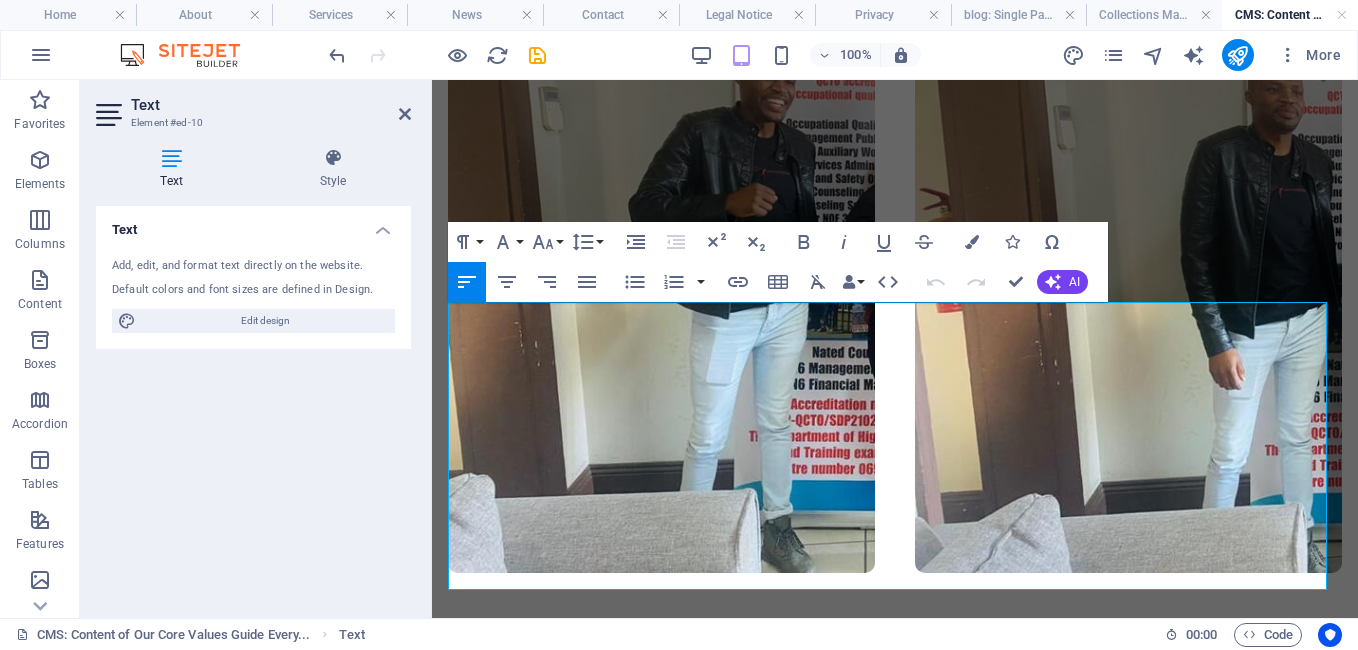 click on "Volutpat sed eu, suspendisse mauris non et. Curabitur quam cras id faucibus nulla odio semper vitae. Diam nunc, suspendisse amet habitasse mi bibendum cursus. Eu vitae quam neque pretium. Ultricies leo pharetra eget phasellus vitae. Neque, sed sit ipsum morbi lacus. Tellus a, mauris elementum condimentum accumsan convallis. Placerat adipiscing vestibulum sed justo, curabitur interdum potenti suspendisse. Purus tempor amet, nullam turpis amet. Potenti lectus egestas duis platea consequat lacus, sed cursus feugiat. Pharetra, ipsum rhoncus phasellus egestas eu at ante massa vestibulum. Nibh mi sem justo tellus lectus dui lorem." at bounding box center [895, 869] 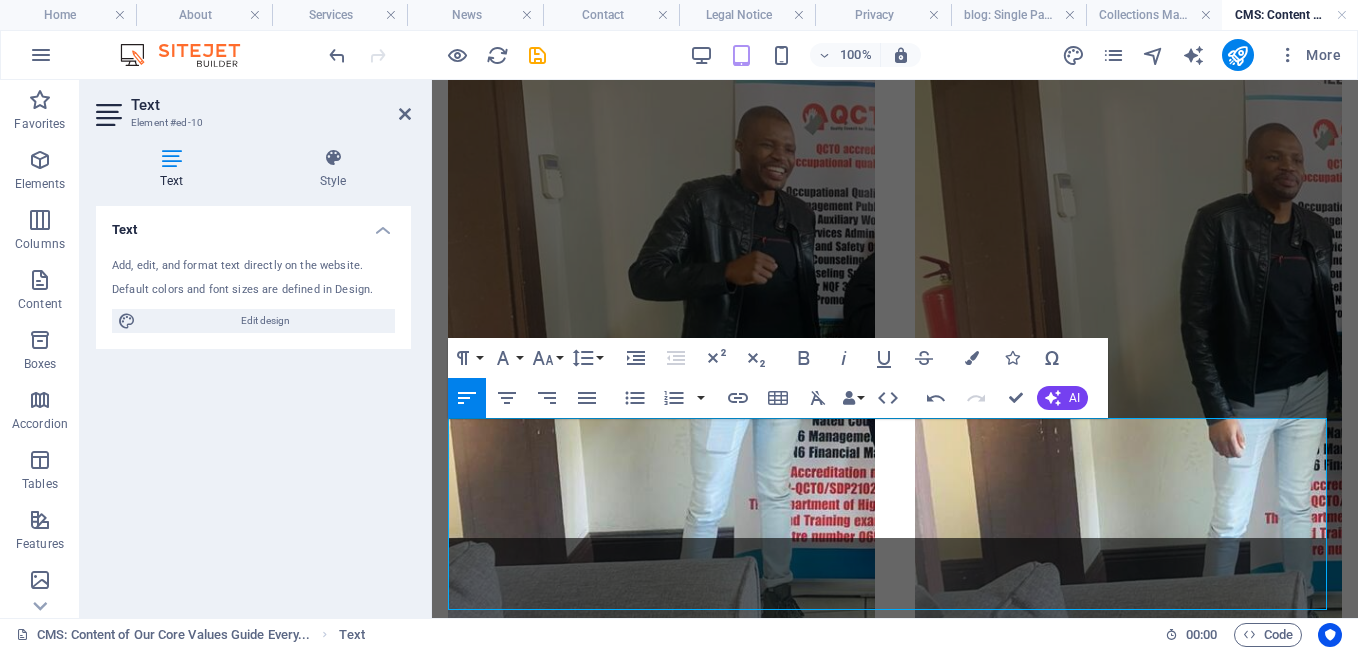 scroll, scrollTop: 736, scrollLeft: 0, axis: vertical 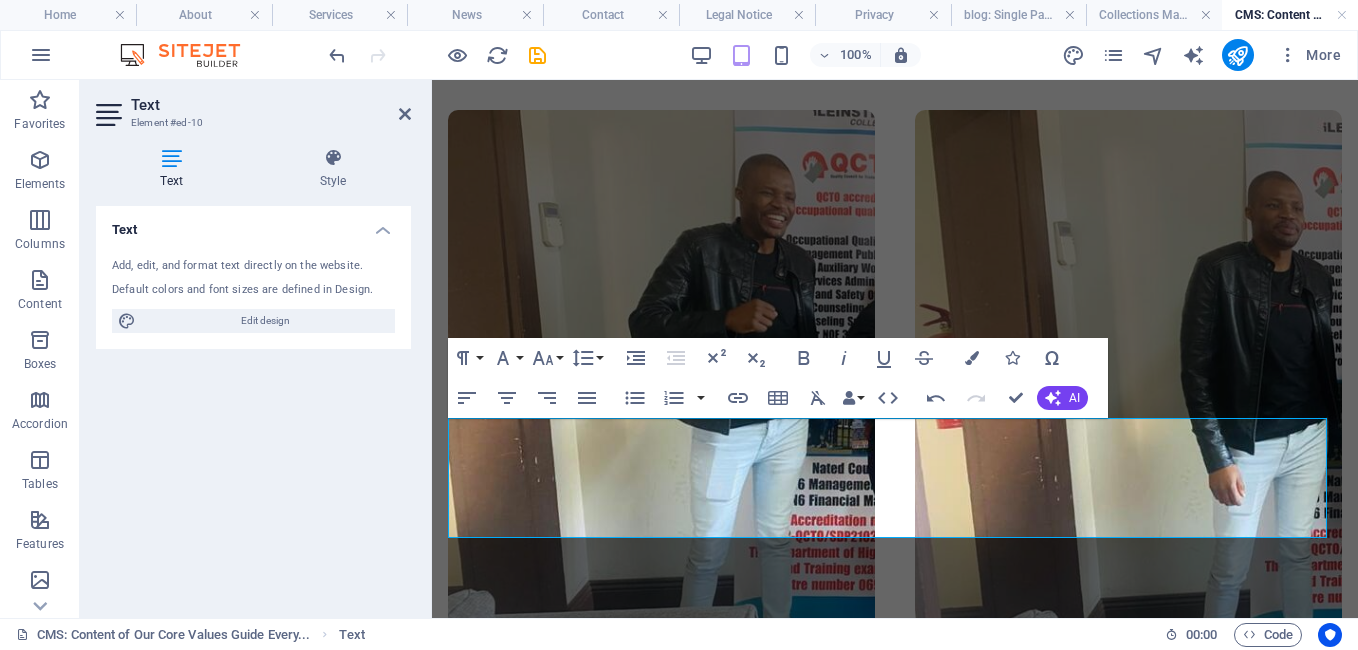 click on "Historical Partnership between iLEINSTEC College and Analytics X. Ultrices adipiscing risus ac proin pellentesque dictum consequat. Vitae est urna, auctor donec at amet. Aenean hendrerit ultricies felis dictumst vitae nisi tristique pharetra sagittis. Consequat id pellentesque nibh sed tristique. Pretium, molestie aliquet nunc, neque dictumst. Vel congue dictum ut nunc magna purus posuere purus cursus. A fames aenean rhoncus ultricies. Leo adipiscing phasellus quisque diam pretium vitae turpis ultrices placerat. Aliquet adipisci" at bounding box center [895, 156] 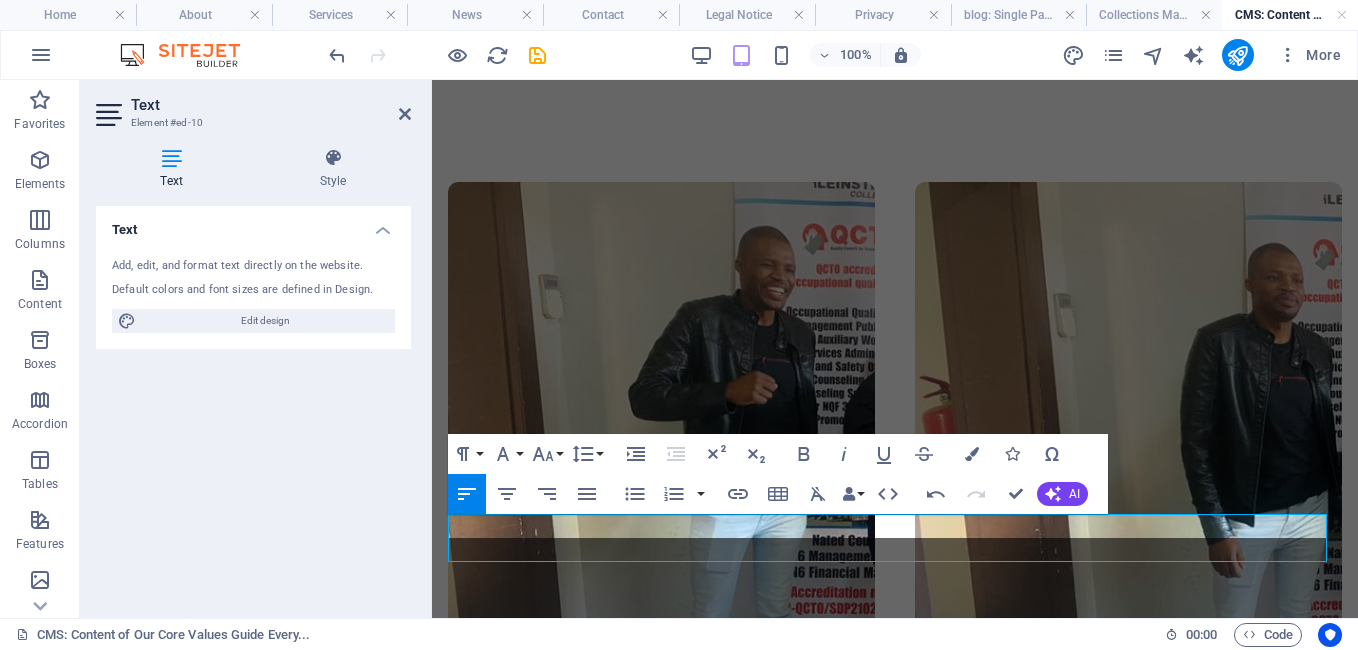 scroll, scrollTop: 640, scrollLeft: 0, axis: vertical 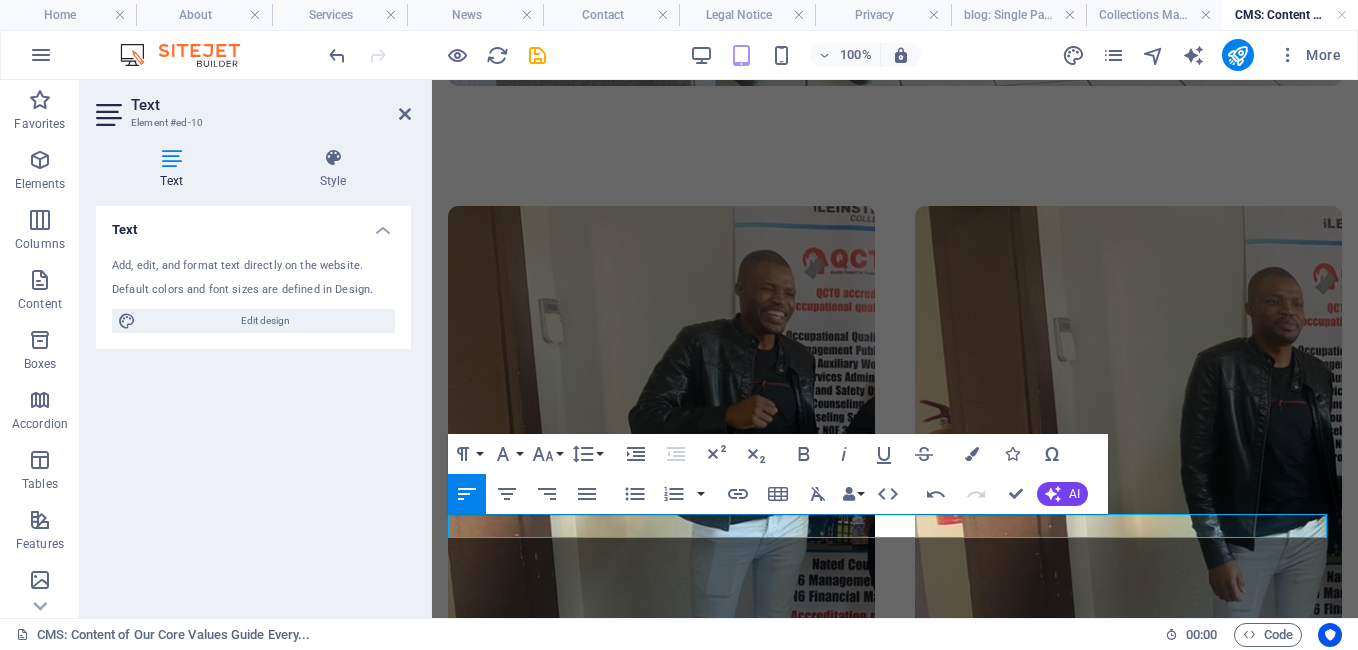 click at bounding box center (895, 877) 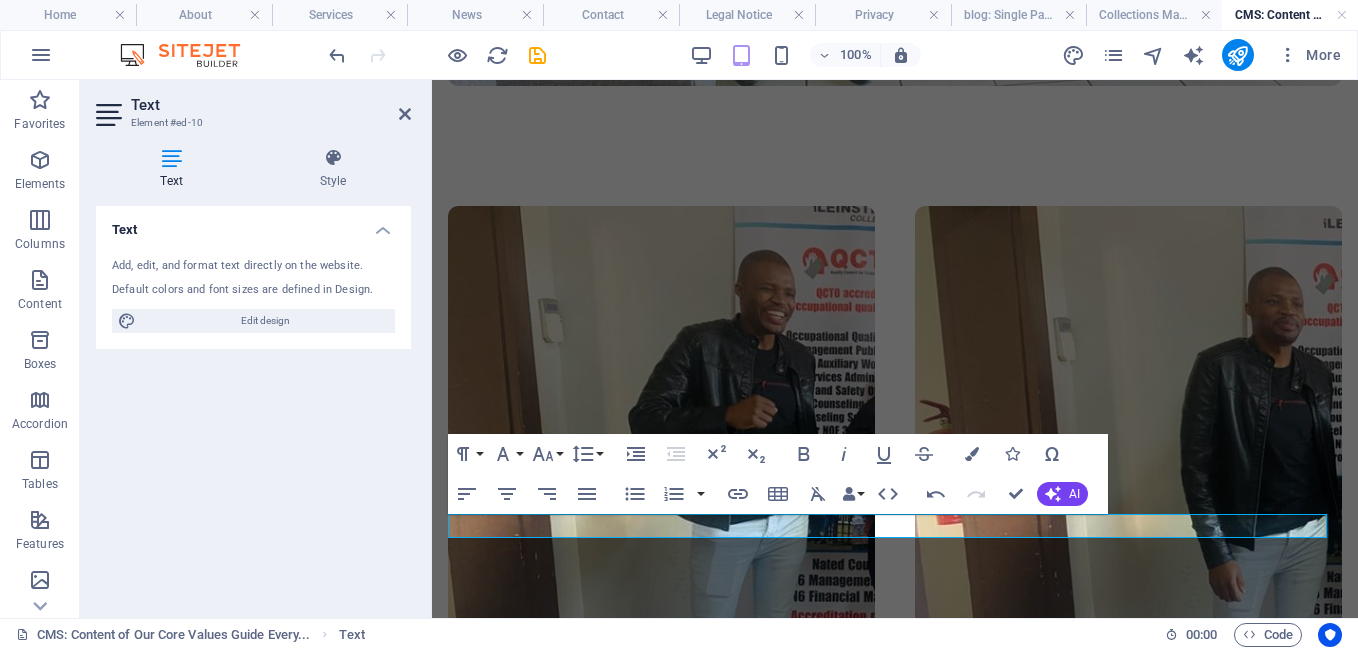 click at bounding box center [895, 877] 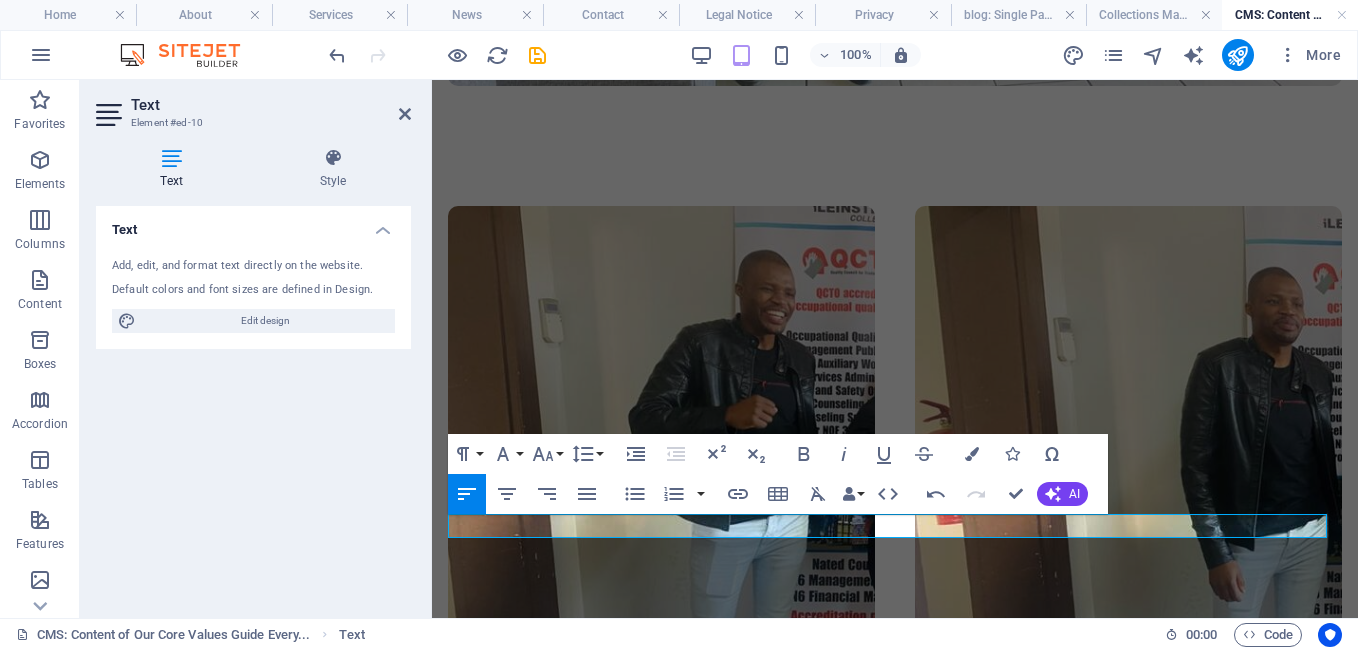 type 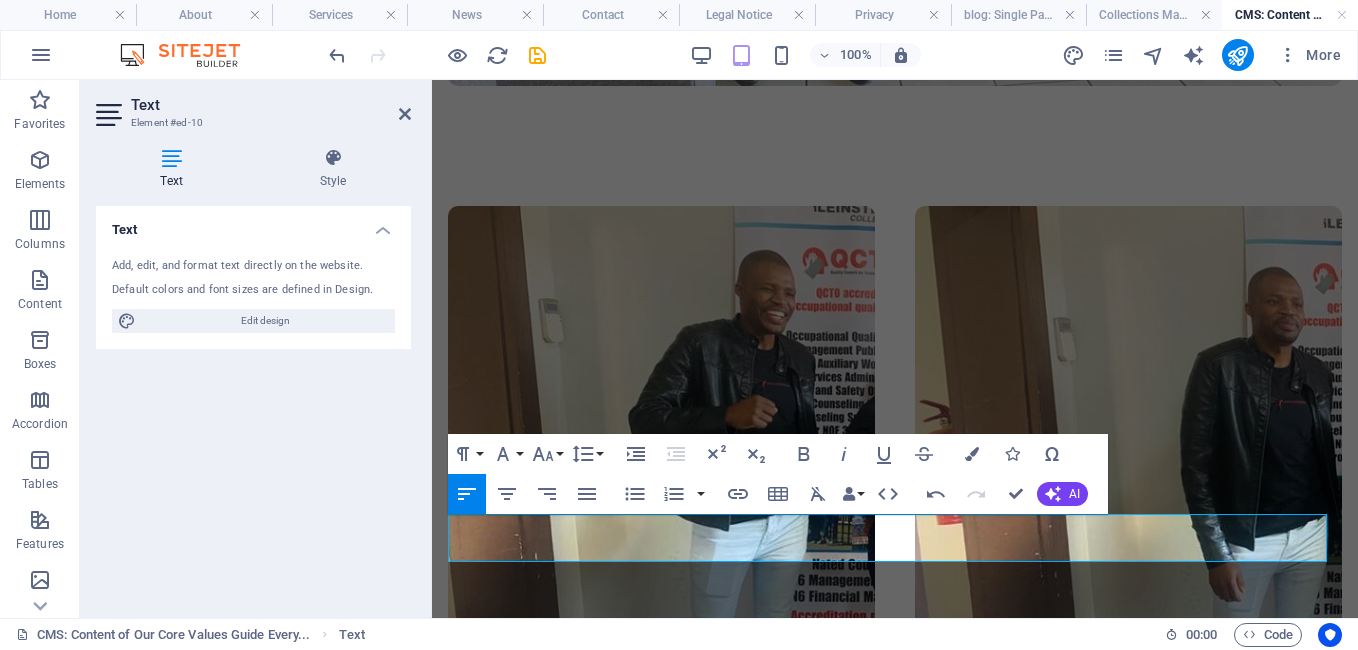click on "Leinspay team celebrated their historic partnership with Analytic. This union marked the beginning of an innovative journey, one that would set new standard the way SMMEs conduct businesses." at bounding box center (895, 889) 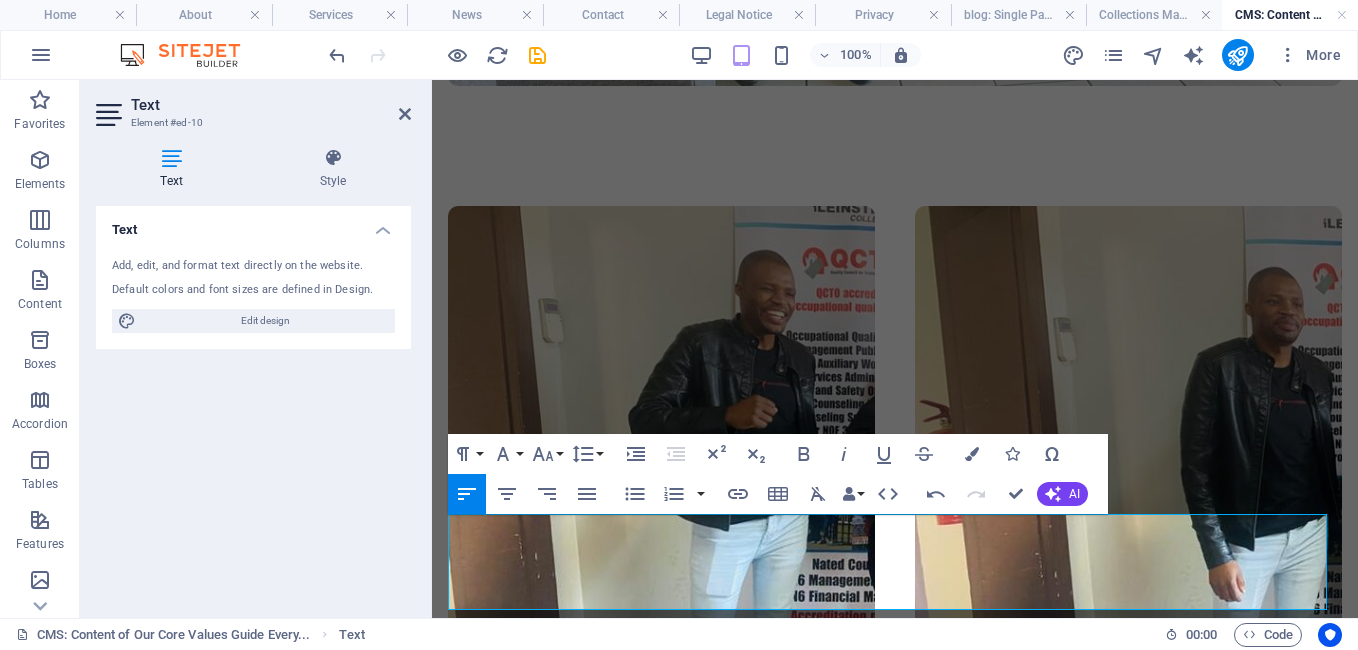 click on "spaza" at bounding box center (895, 949) 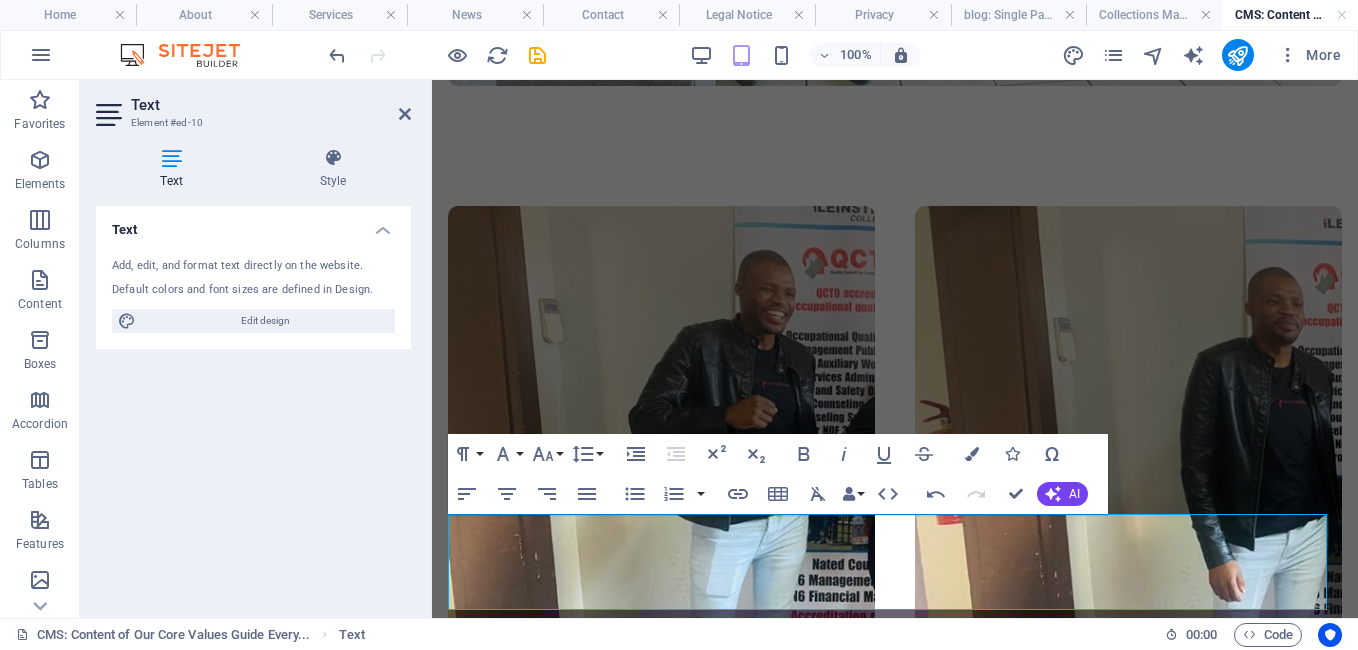 click on "Historical Partnership between iLEINSTEC College and Analytics X. Leinspay team celebrated their historic partnership with Analytic. This union marked the beginning of an innovative journey, one that would set new standard the way SMMEs conduct businesses. Spaza" at bounding box center (895, 240) 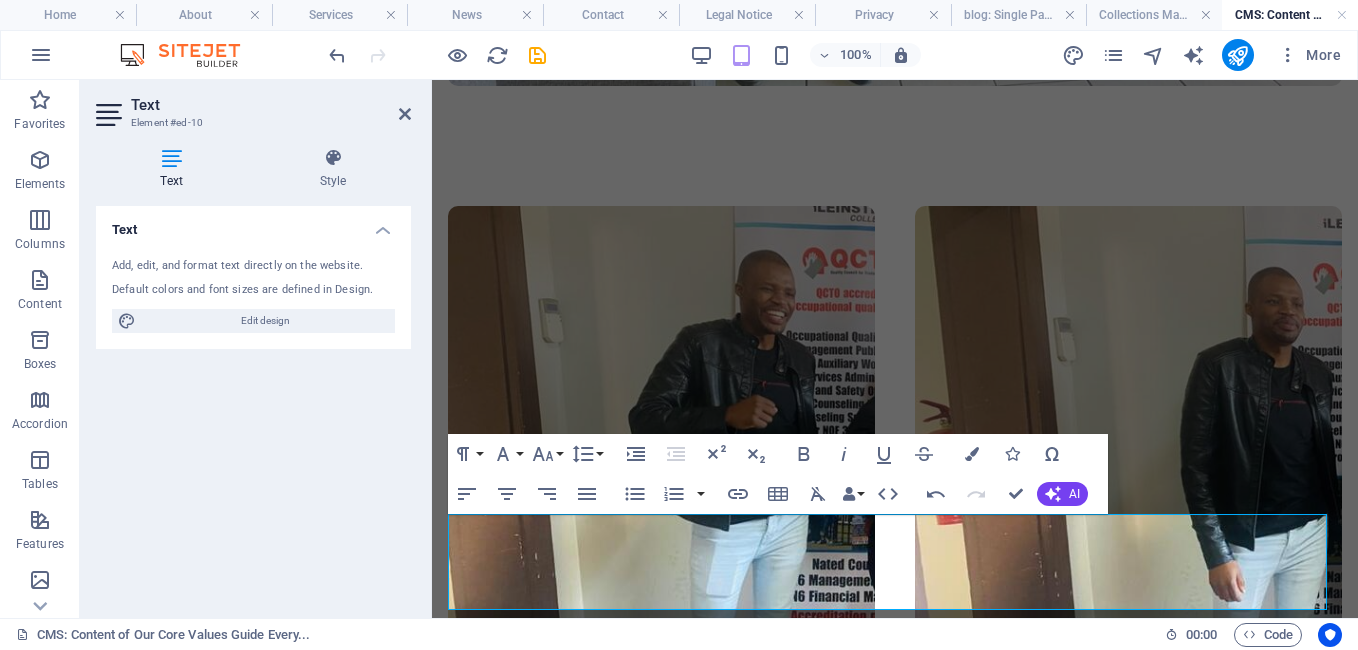 click on "Spaza" at bounding box center [895, 949] 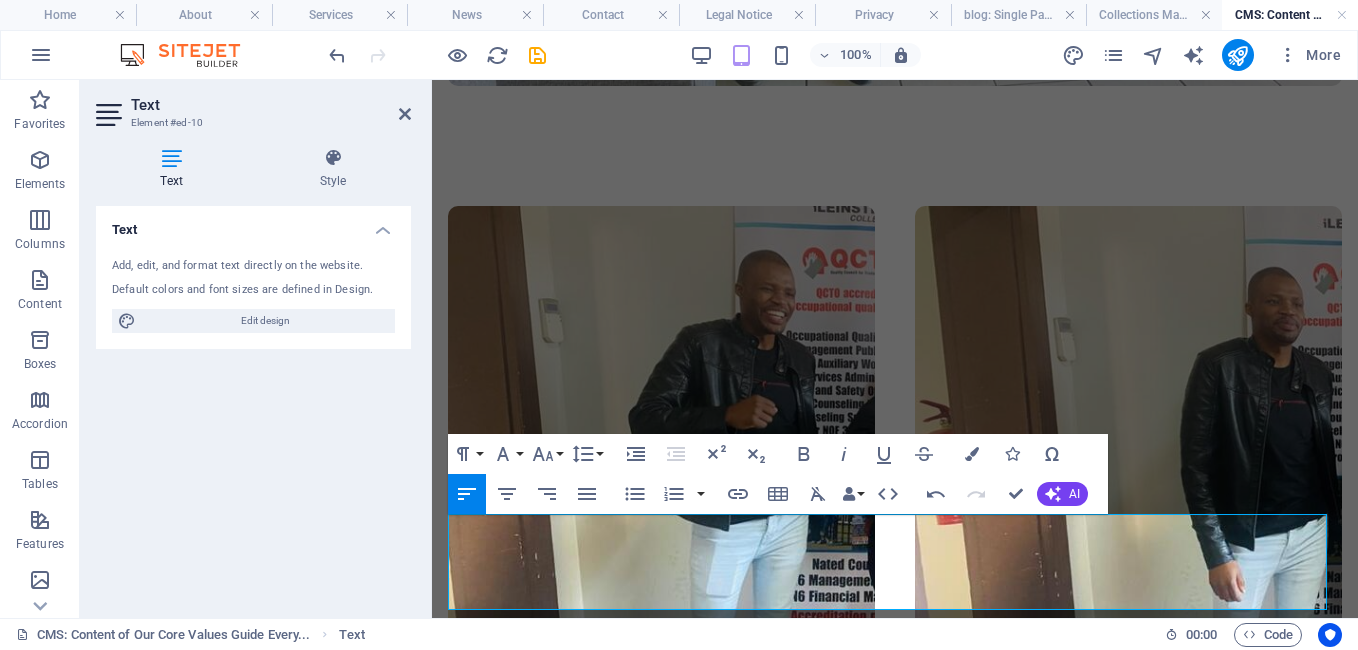 click on "Spaza Eaat is" at bounding box center (895, 949) 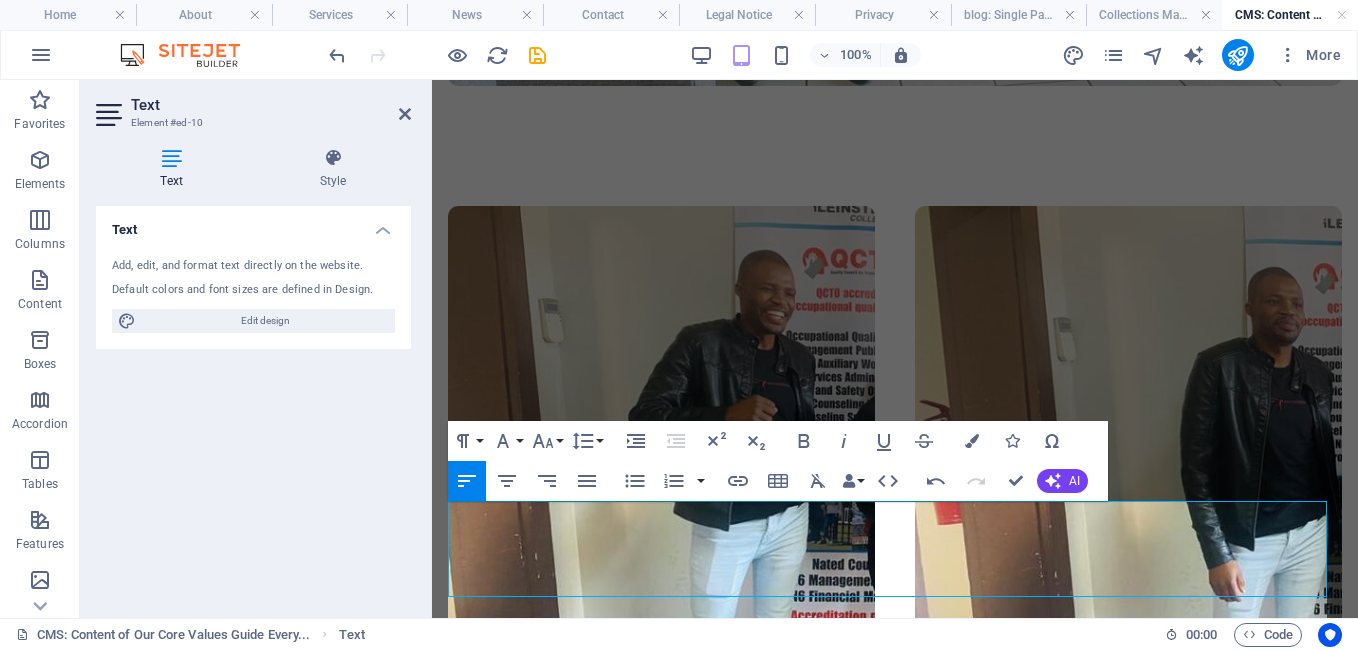 scroll, scrollTop: 653, scrollLeft: 0, axis: vertical 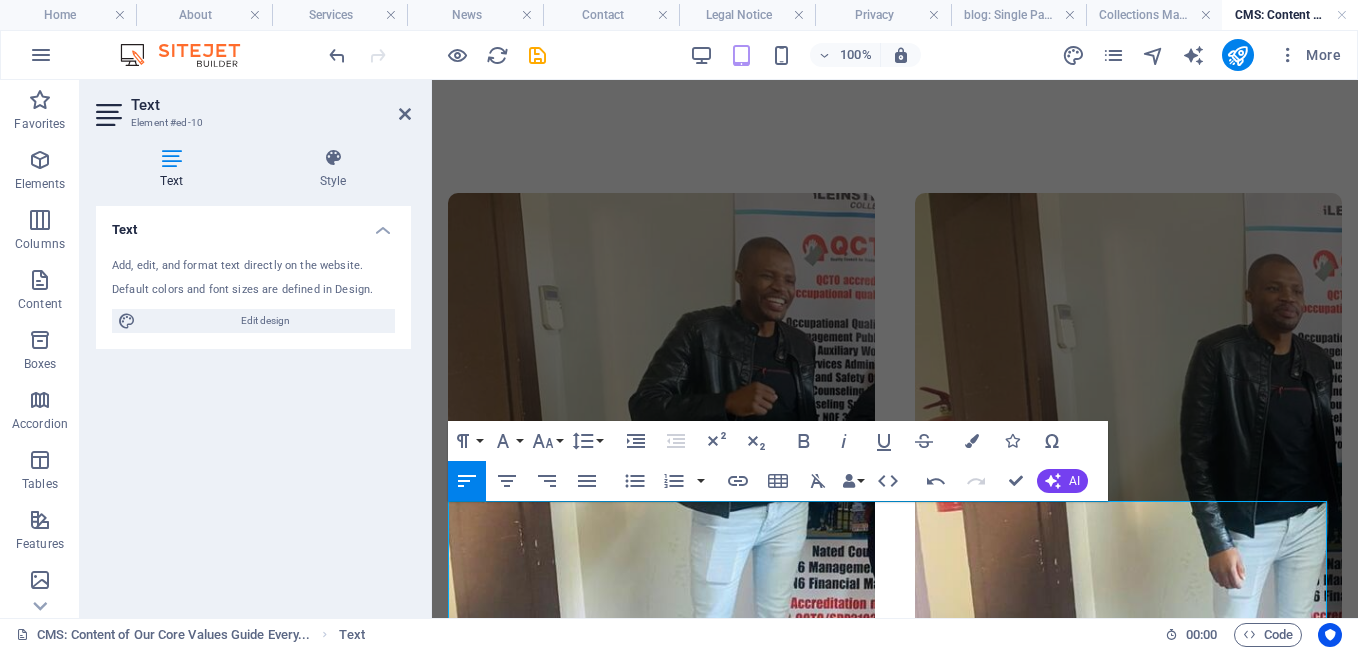 click on "Spaza Eat is a new speed payment solution that targets SMMEs and offers a range of related services , including a point-of-sale (POS) system. The initiative is a collaborative" at bounding box center (895, 948) 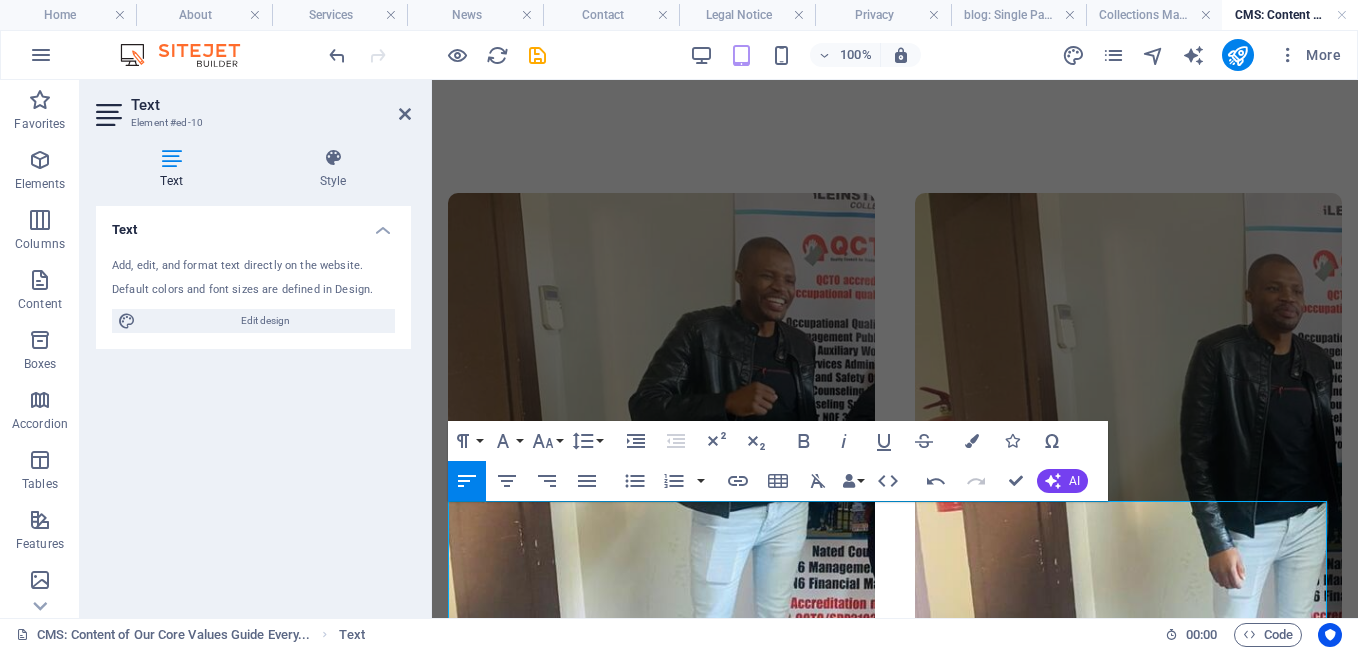 click on "Redo" at bounding box center (976, 481) 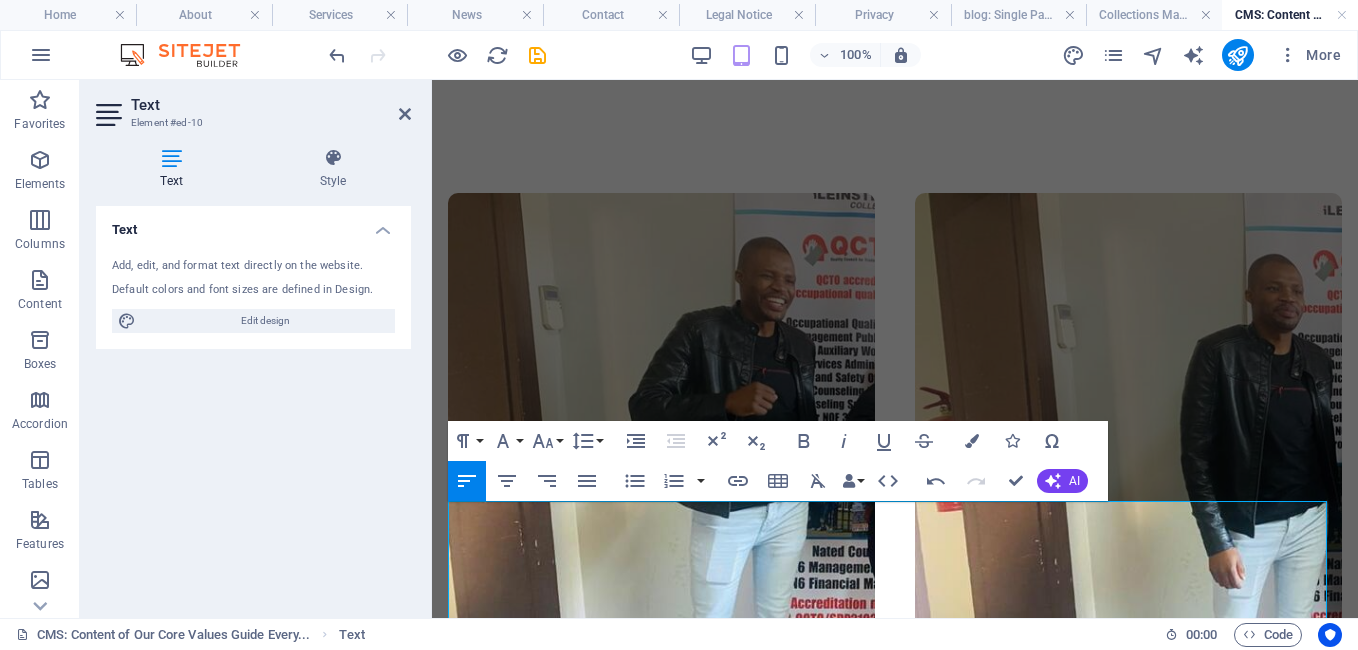 click on "[COMPANY] team celebrated their historic partnership with [COMPANY]. This union marked the beginning of an innovative journey, one that would set new standard the way SMMEs conduct businesses." at bounding box center (895, 876) 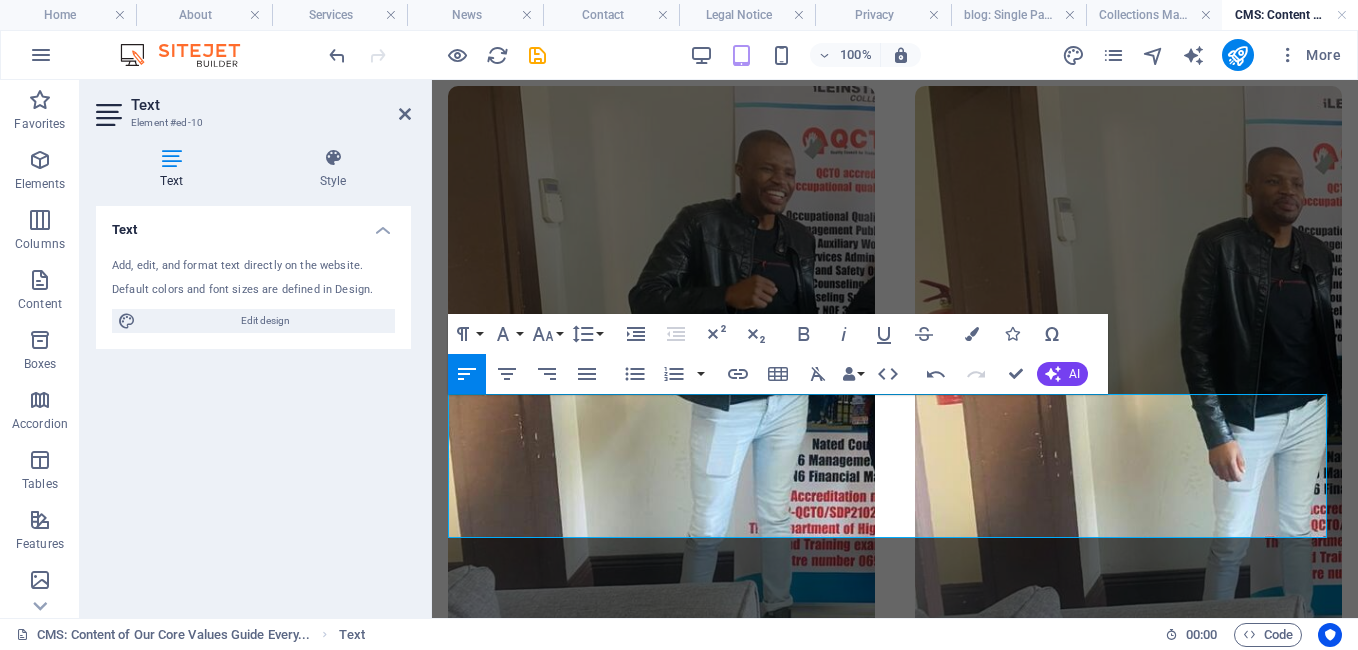 click on "Spaza Eat is a new speed payment solution that targets SMMEs and offers a range of related services, including a point-of-sale (POS) system. The initiative is a collaborative effort" at bounding box center (895, 841) 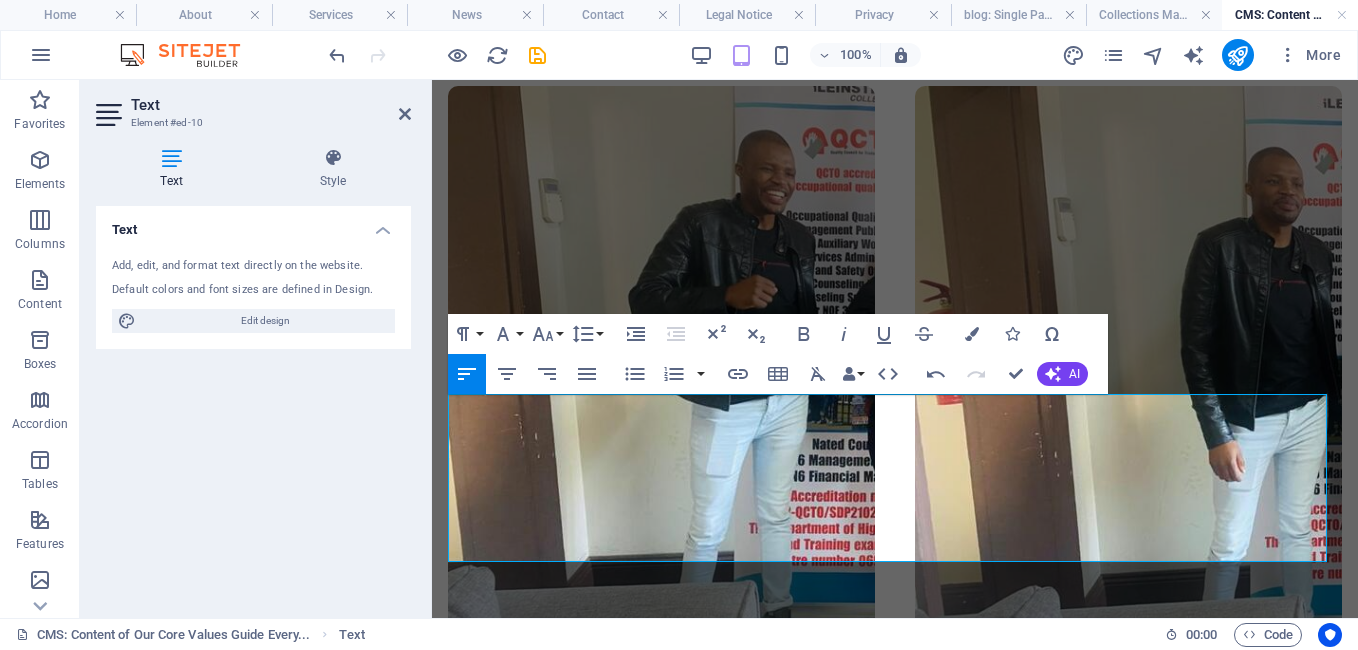 click on "Spaza Eat is a new speed payment solution that targets SMMEs and offers a range of related services, including a point-of-sale (POS) system. Analytic X serves as the payment system operator responsible for enabling and managing" at bounding box center (895, 853) 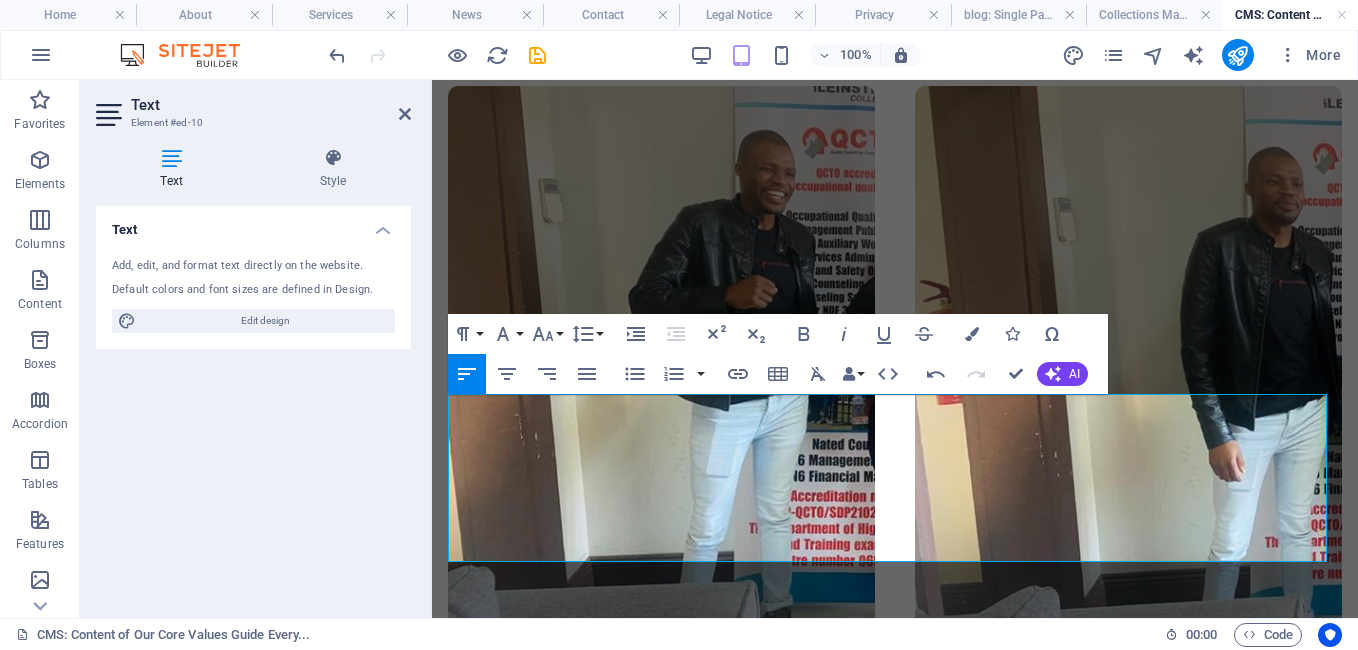 click on "Spaza Eat is a new speed payment solution that targets SMMEs and offers a range of related services, including a point-of-sale (POS) system. Analytic X serves as the payment system operator responsible for enabling and managing the transactional process across the LeinsPay" at bounding box center [895, 877] 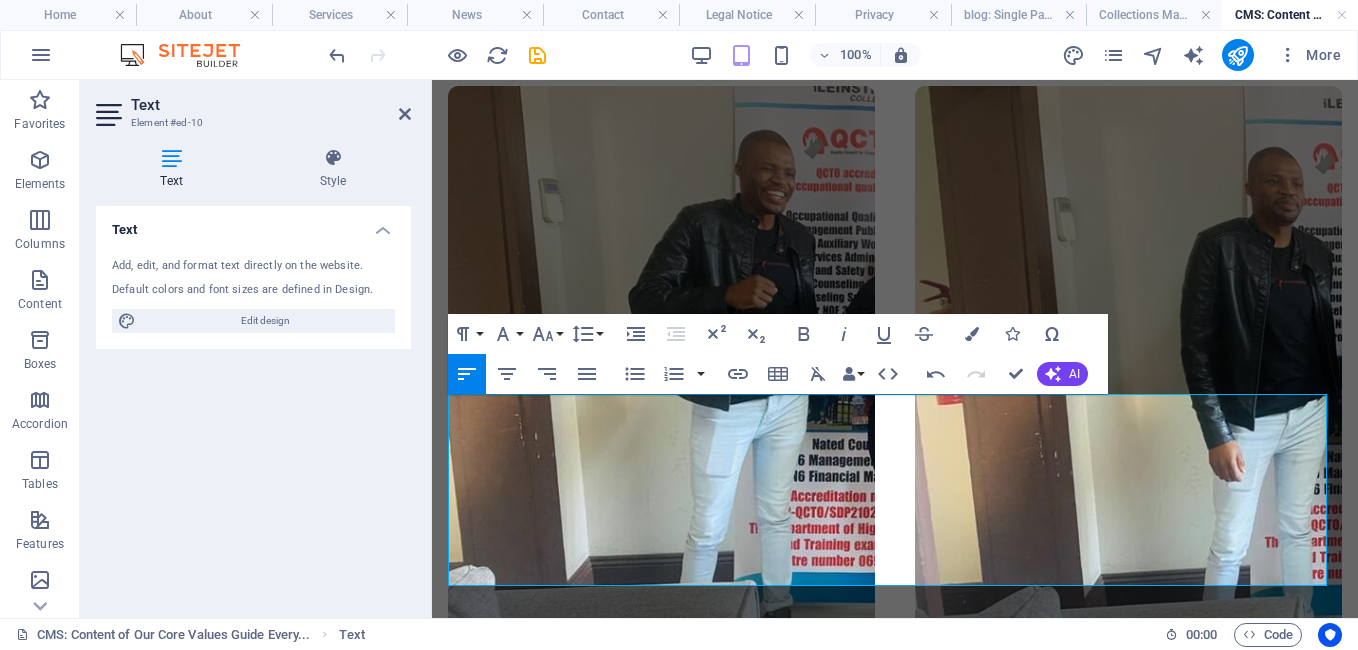 click on "Spaza Eat is a new speed payment solution that targets SMMEs and offers a range of related services, including a point-of-sale (POS) system. Analytic X serves as the payment system operator responsible for enabling and managing the transactional process across the LeinsPay  platforms. The Leinspay speedpoin is designed to provide payment a" at bounding box center (895, 889) 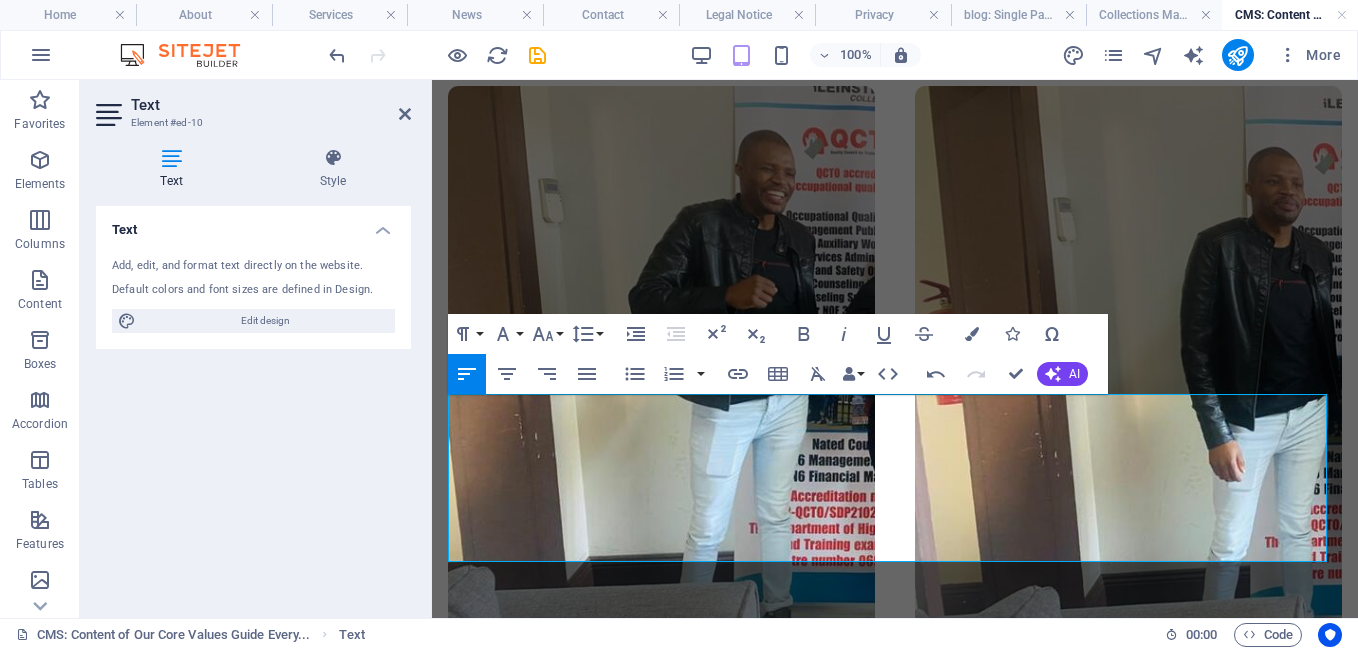 click on "[COMPANY] team celebrated their historic partnership with [COMPANY] on the 11th of [MONTH] [YEAR]. This union marked the beginning of an innovative journey, one that would set new standard the way SMMEs conduct businesses." at bounding box center (895, 781) 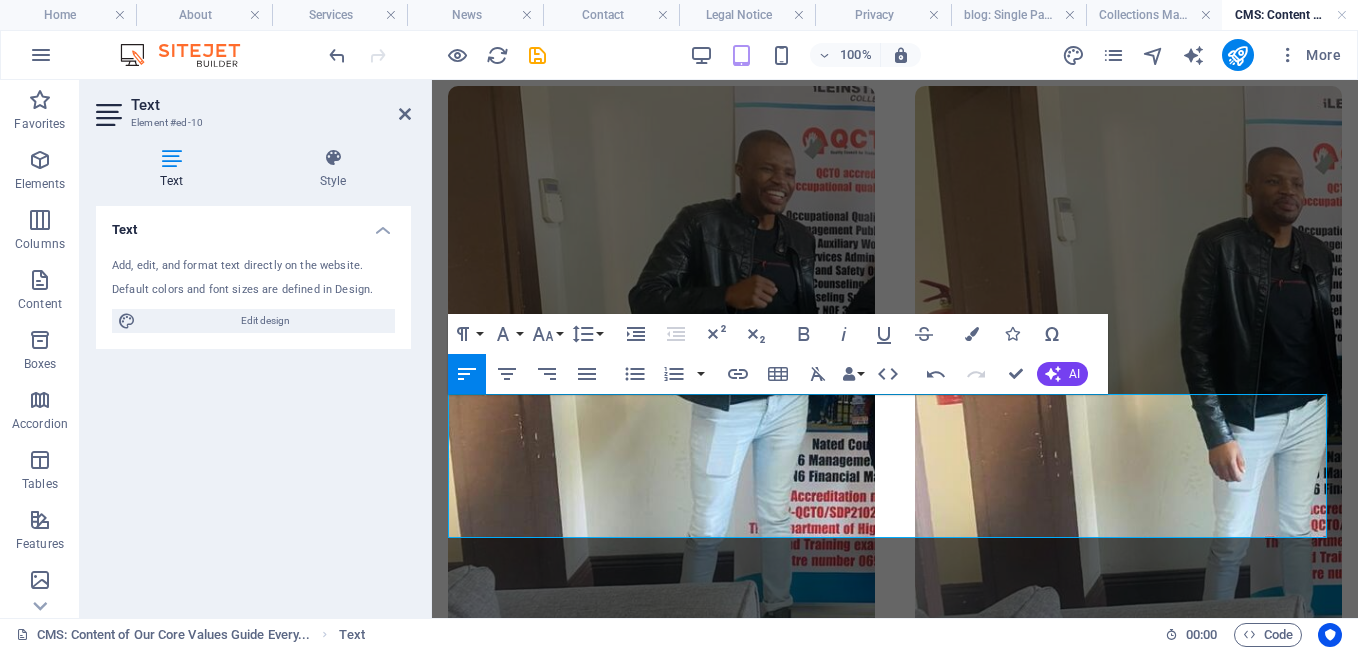 click on "[COMPANY] team celebrated their historic partnership with [PERSON]. This union marked the beginning of an innovative journey, one that would set new standard the way SMMEs conduct businesses." at bounding box center (895, 769) 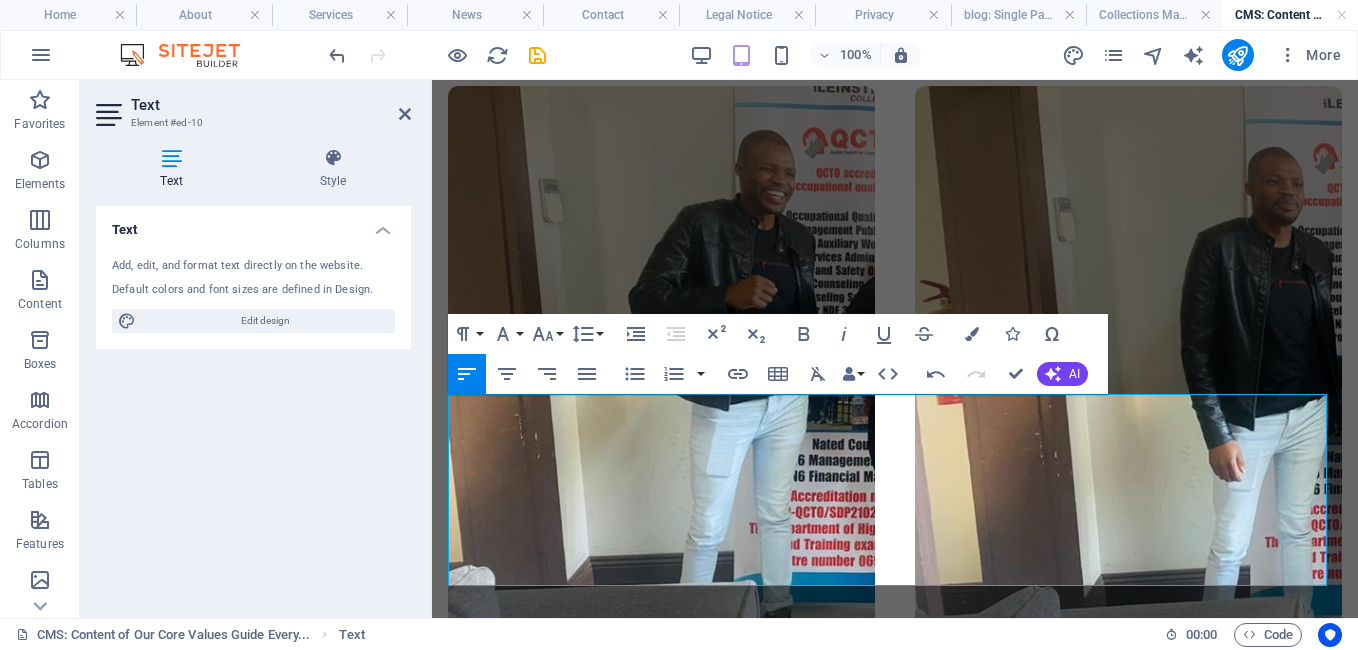 click on "serves as the payment system operator responsible for enabling and managing the transactional process across the LeinsPay platforms." at bounding box center (895, 913) 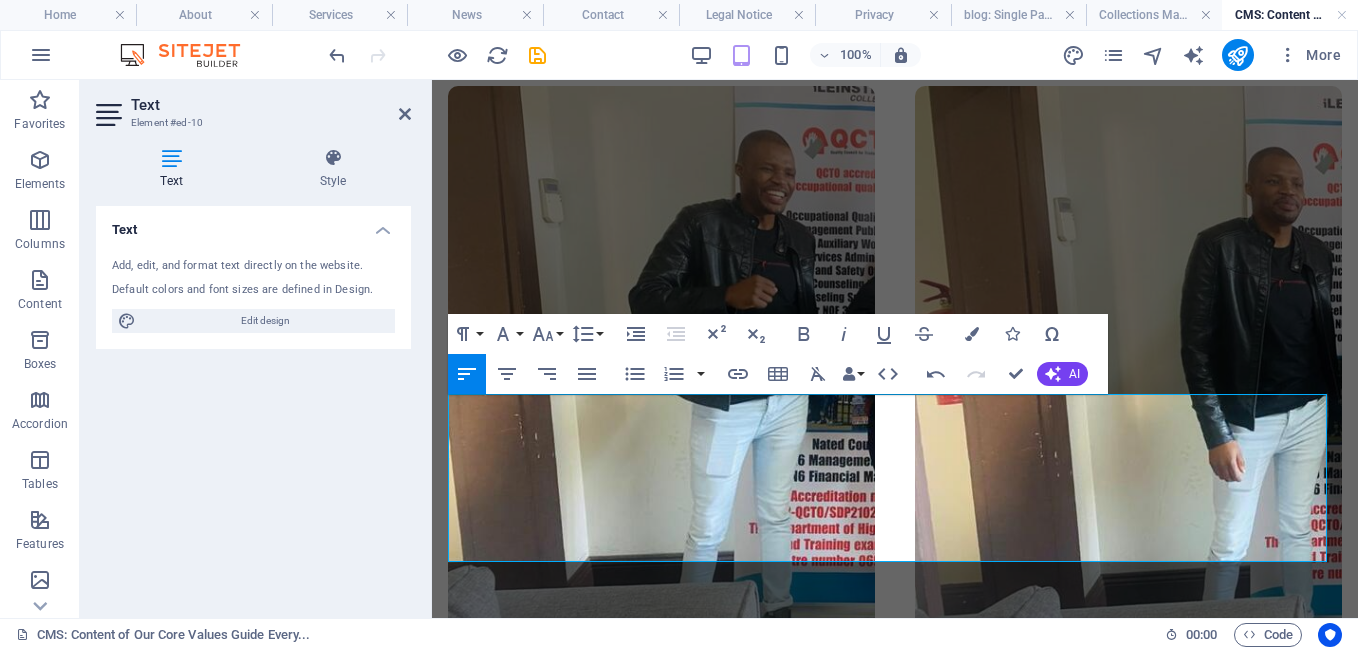 click on "Spaza Eat is a new speed payment solution that targets SMMEs and offers a range of related services, including a point-of-sale (POS) and payment system. The initiative is a collaborative effort operating under The Leinstec Group which involves Spaza Eats, Nedbank and other shareholders." at bounding box center (895, 853) 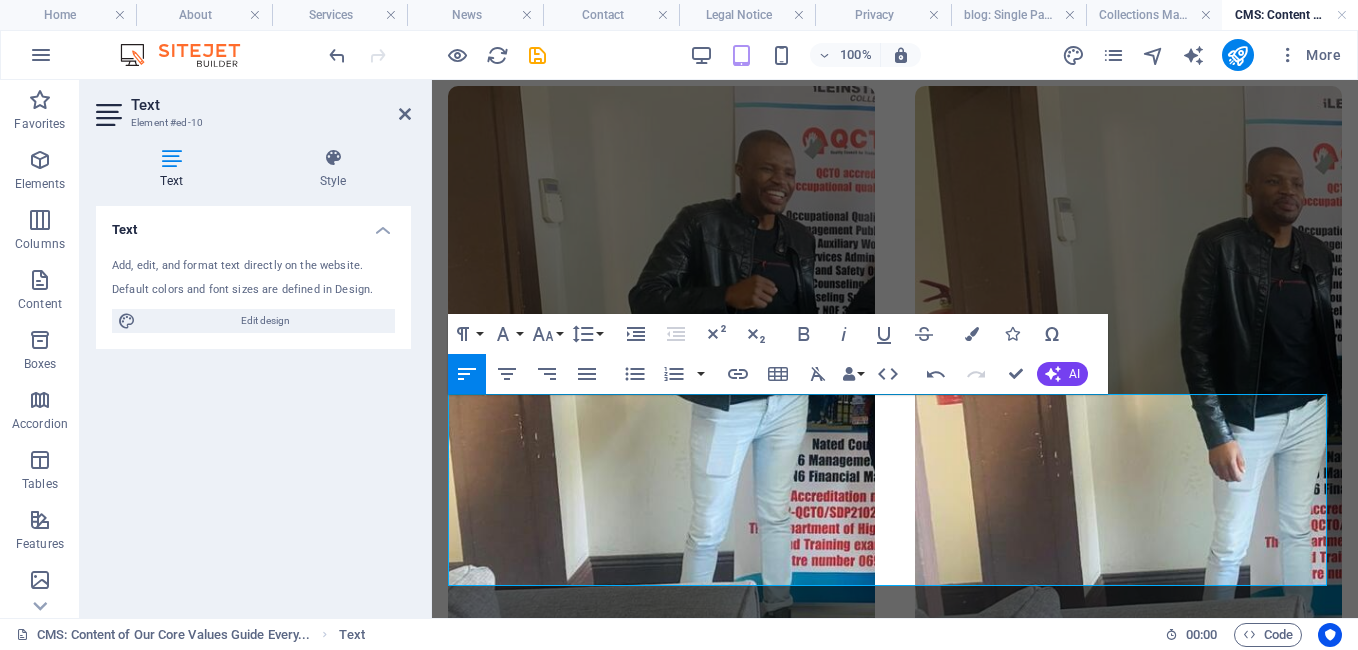 click on "Spaza Eat is a new speed payment solution that targets SMMEs andserves as the payment system operator responsible for enabling and managing the transactional process across the LeinsPay platforms. offers a range of related services, including a point-of-sale (POS) and payment system. The initiative is a collaborative effort operating under The Leinstec Group which involves Spaza Eats, Nedbank and other shareholders." at bounding box center [895, 865] 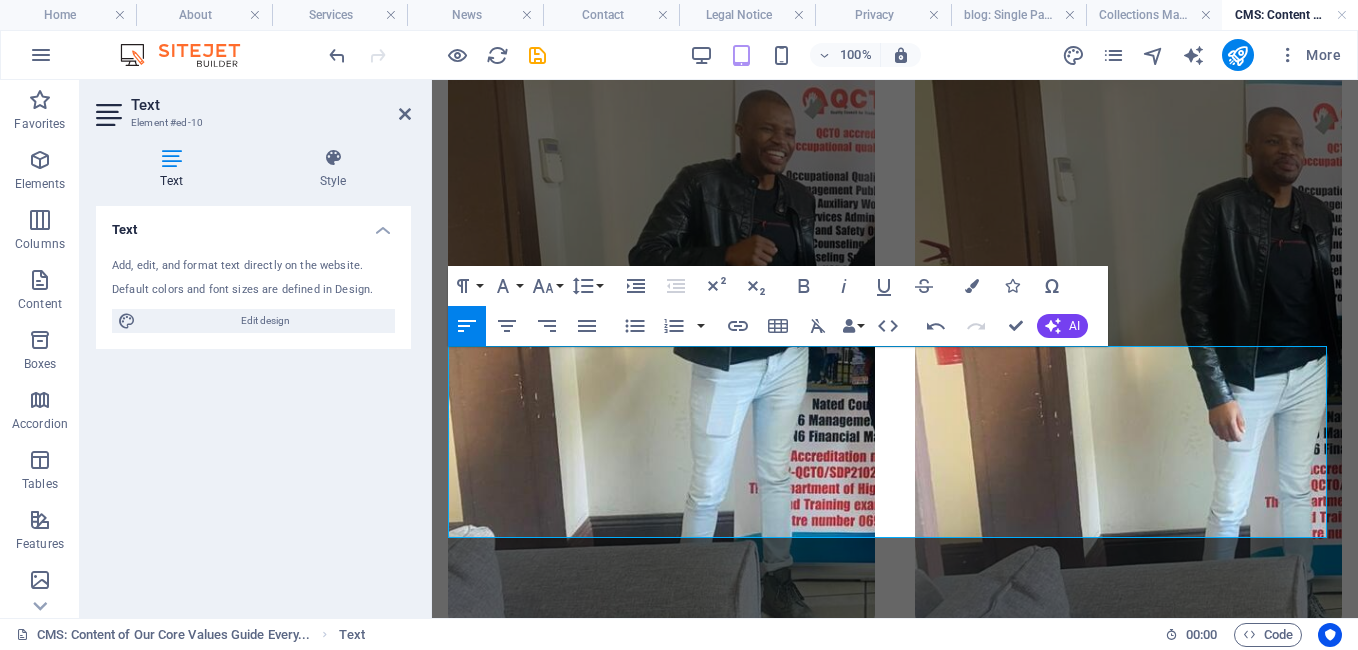scroll, scrollTop: 808, scrollLeft: 0, axis: vertical 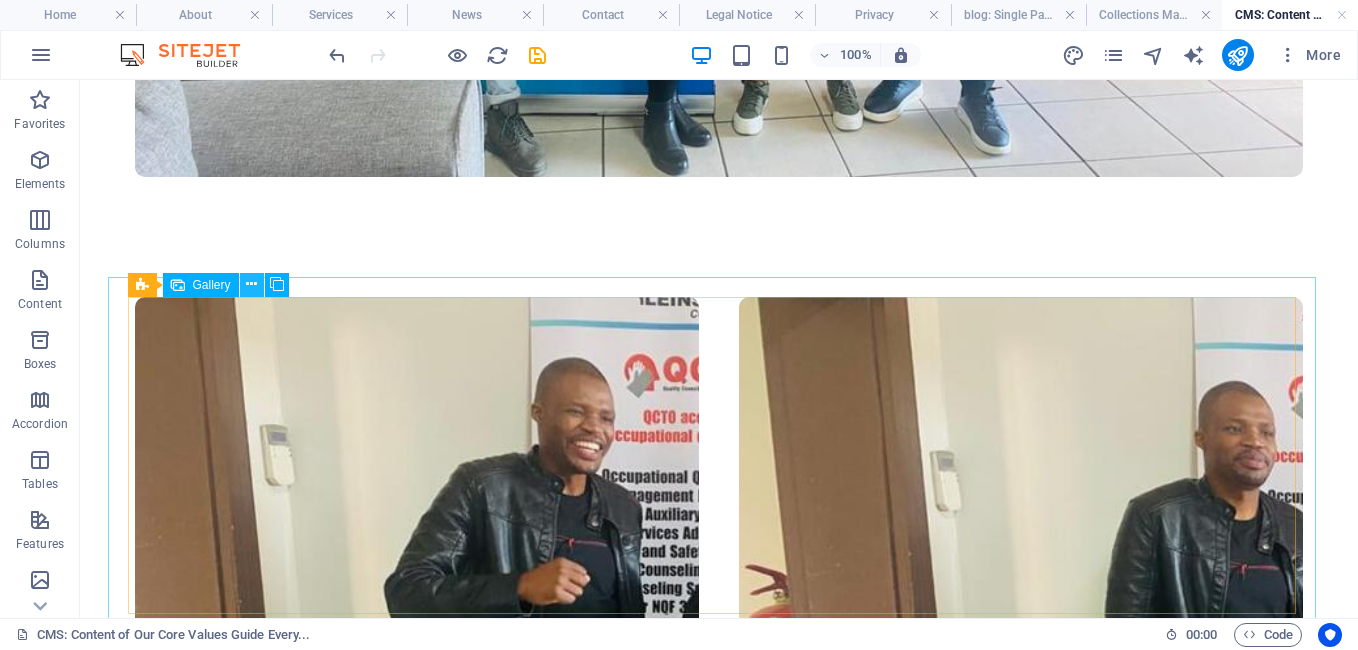 click at bounding box center (251, 284) 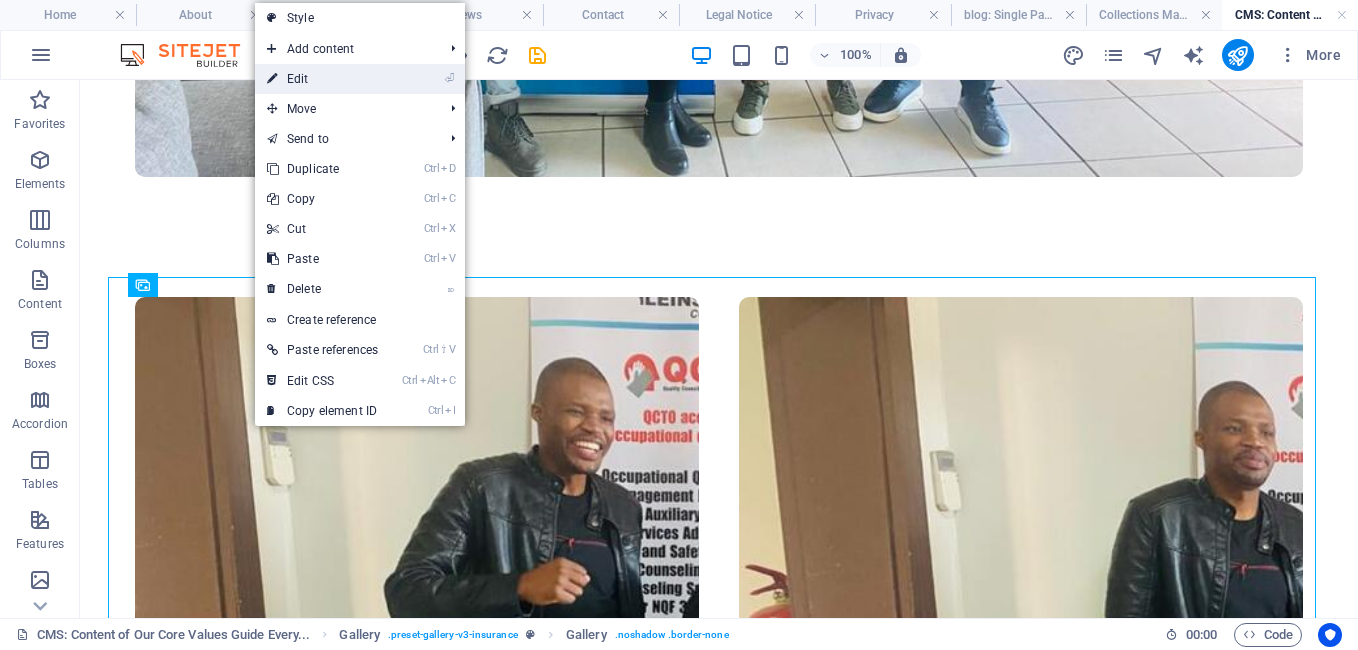 click on "⏎  Edit" at bounding box center [322, 79] 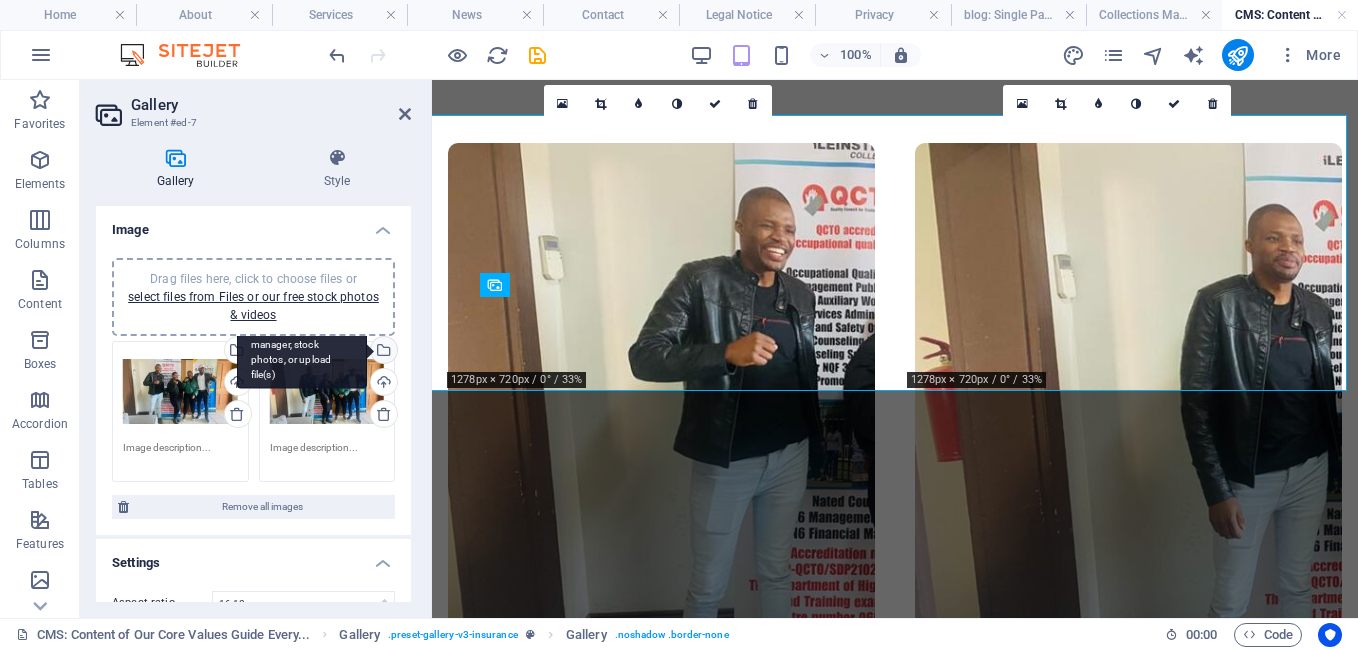 click on "Select files from the file manager, stock photos, or upload file(s)" at bounding box center (382, 352) 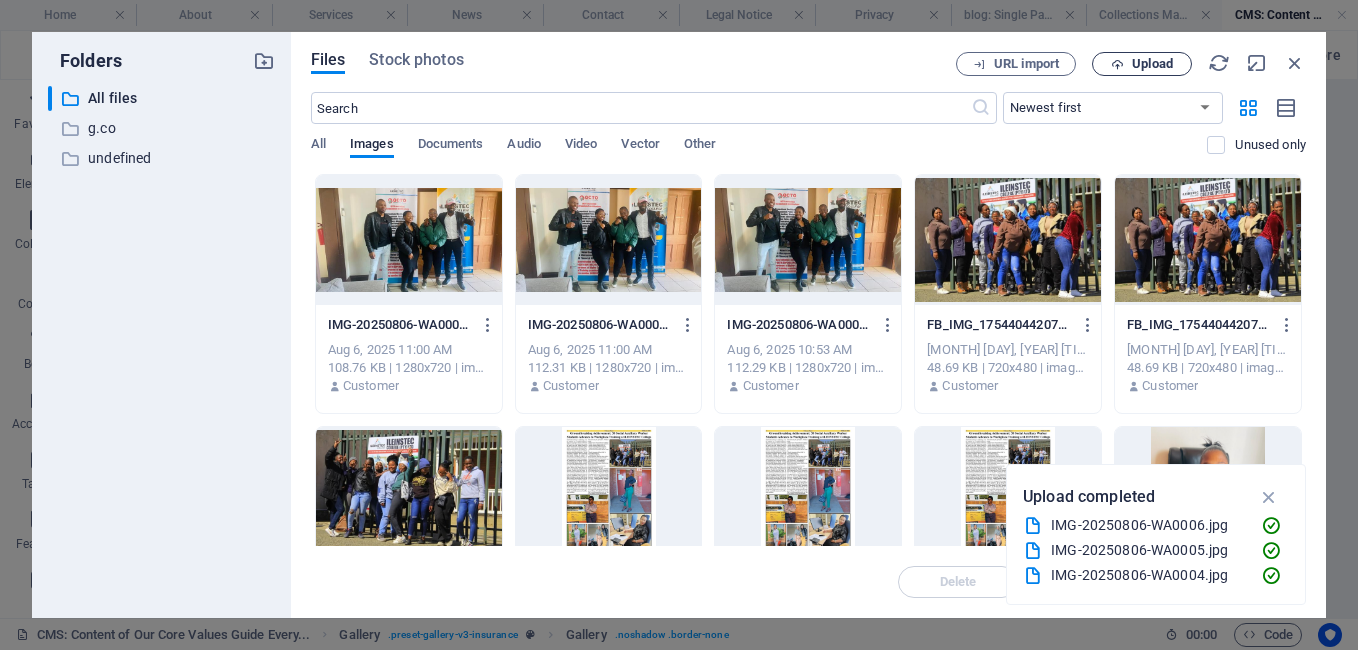 click on "Upload" at bounding box center [1142, 64] 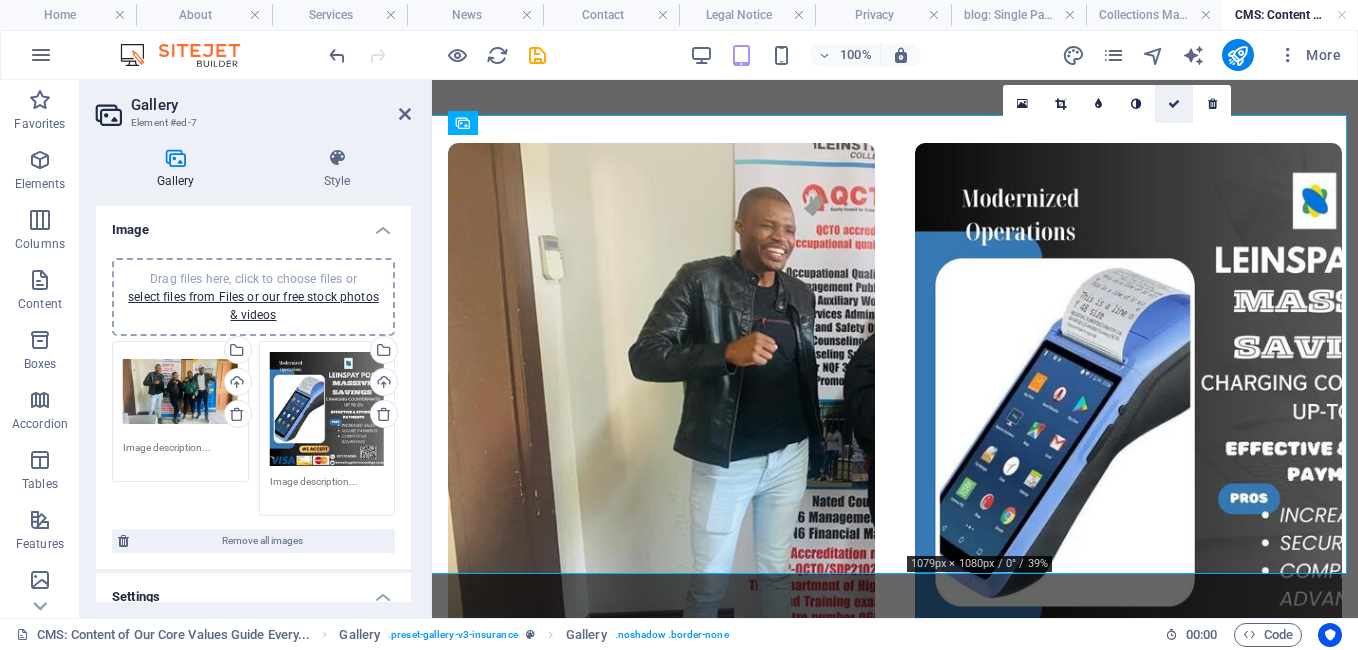 click at bounding box center [1174, 104] 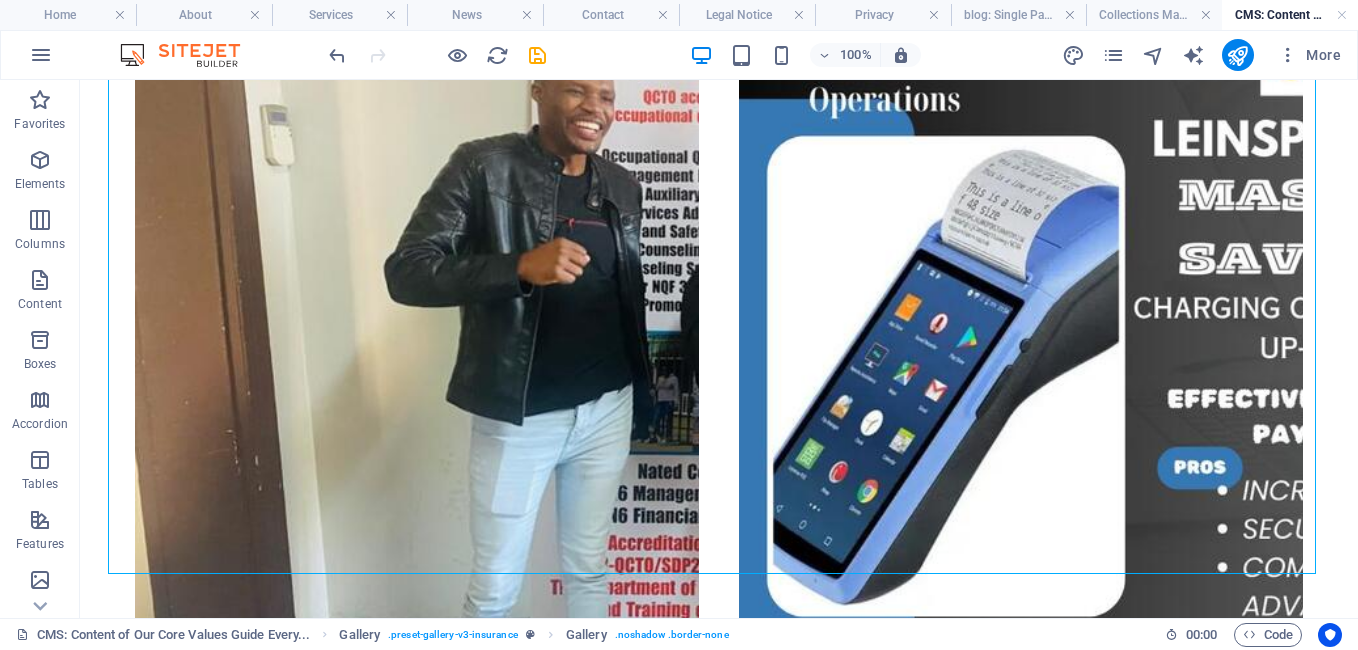 scroll, scrollTop: 1103, scrollLeft: 0, axis: vertical 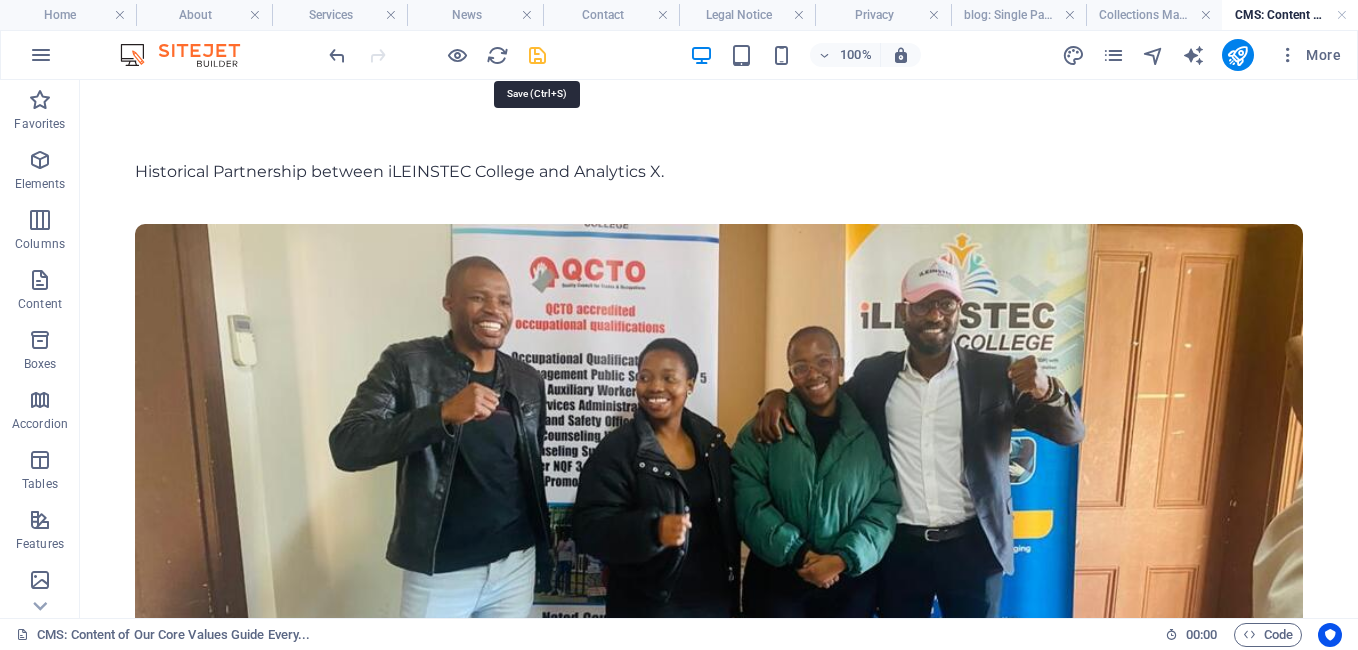 click at bounding box center (537, 55) 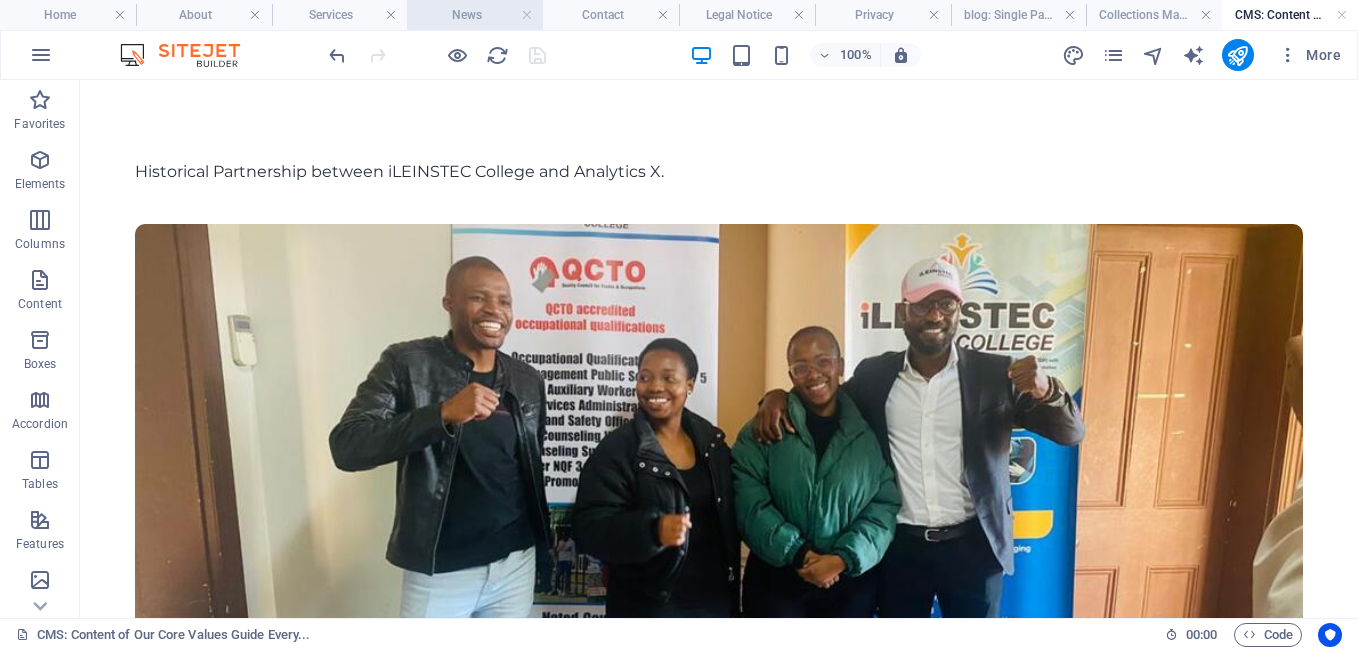 click on "News" at bounding box center [475, 15] 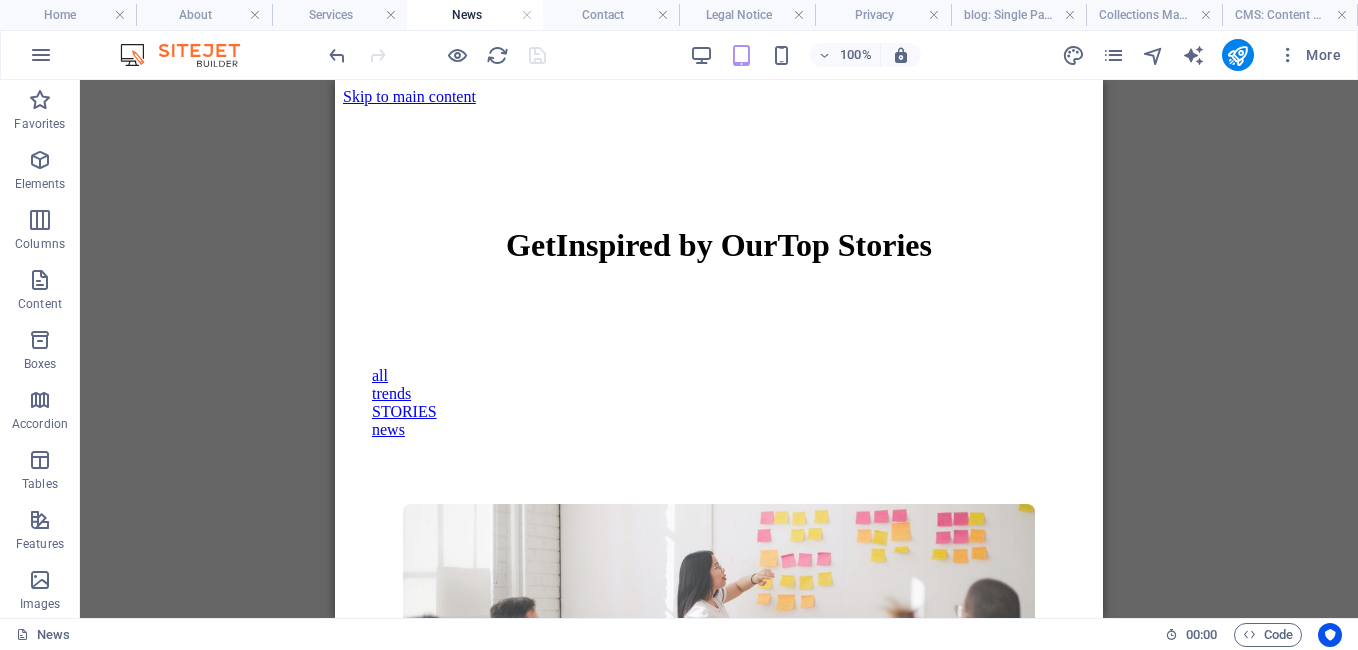 scroll, scrollTop: 213, scrollLeft: 0, axis: vertical 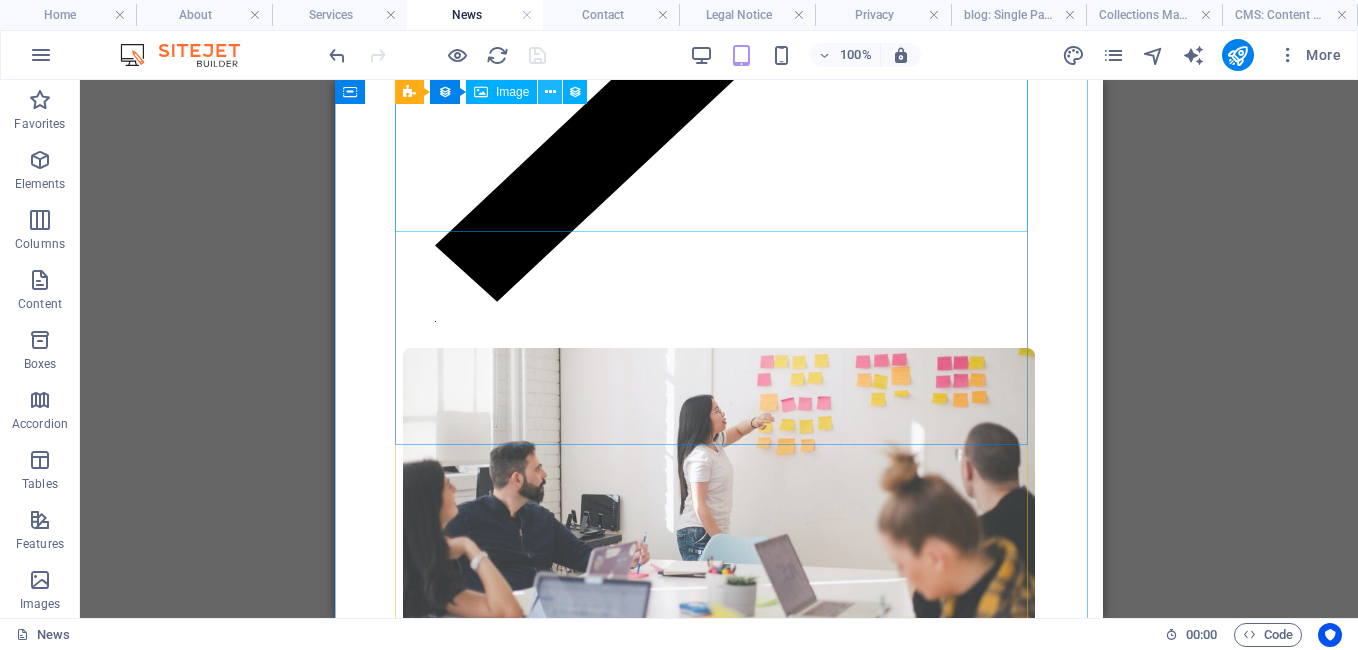 click at bounding box center (550, 92) 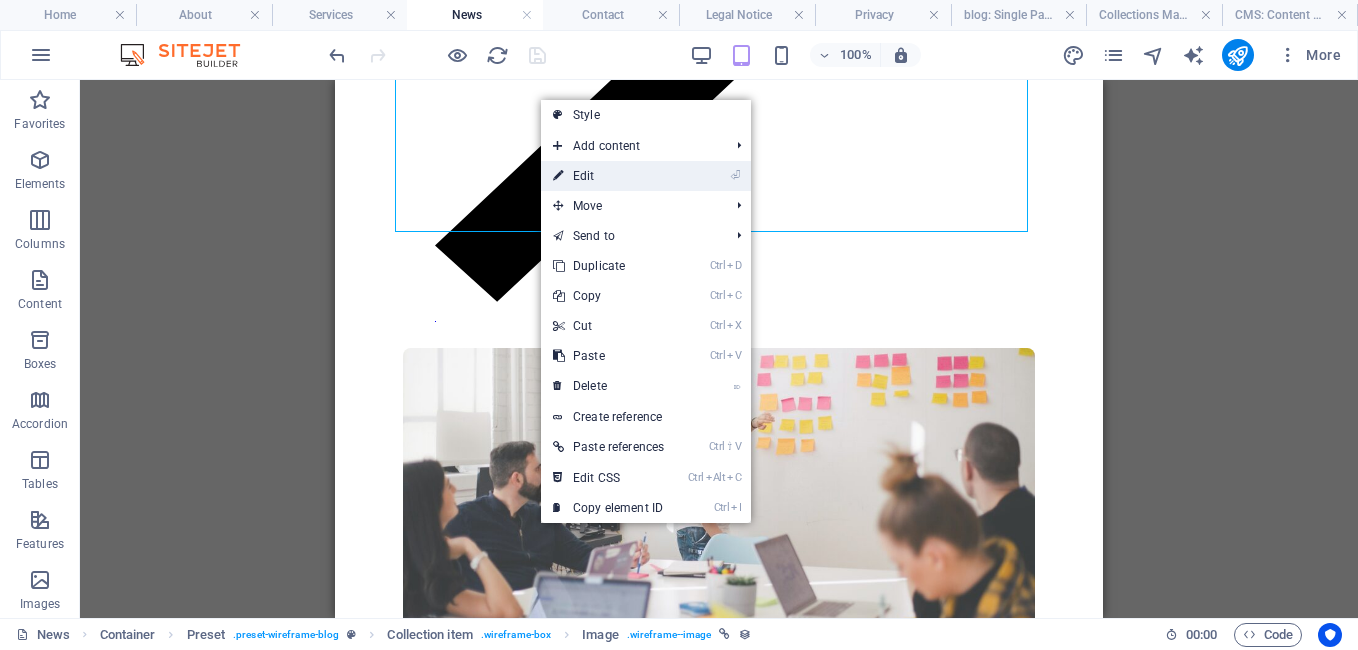 click on "⏎  Edit" at bounding box center [608, 176] 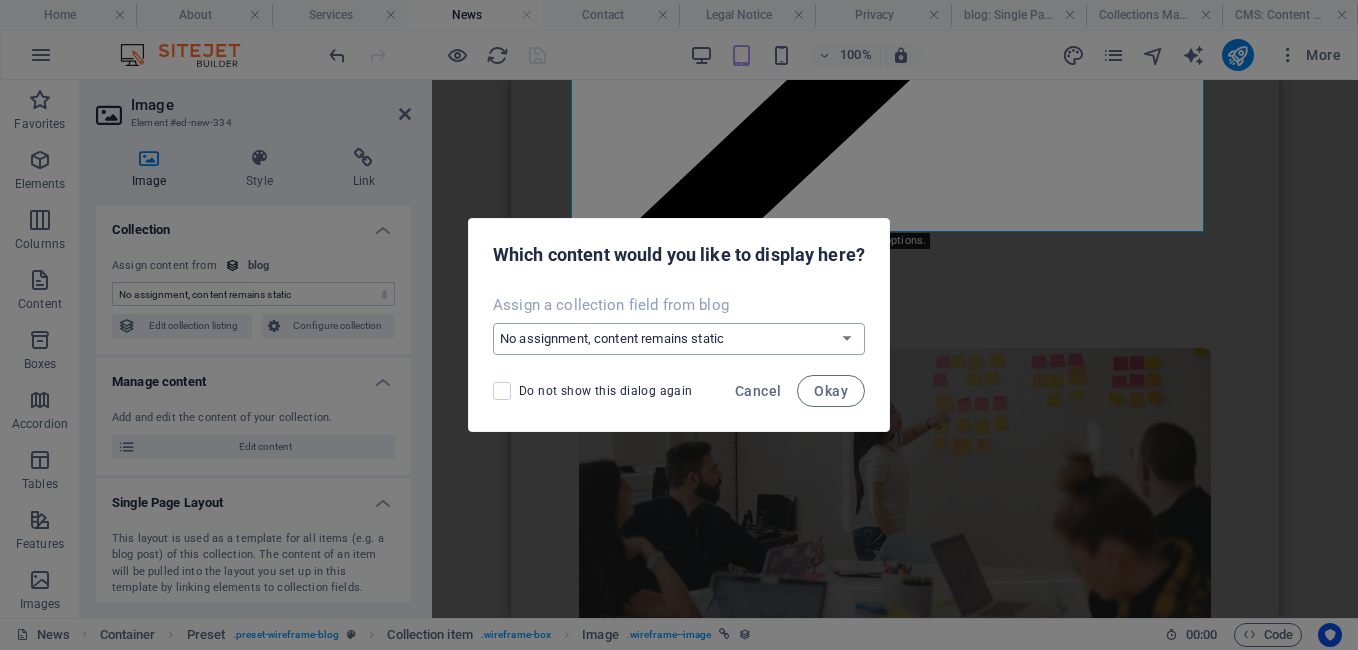 click on "No assignment, content remains static Create a new field Created at ([DATE]) Updated at ([DATE]) Name (Plain Text) Slug (Plain Text) Description (Rich Text) Content (CMS) Image (File) Date of Publishing (Date) Category (Choice)" at bounding box center (679, 339) 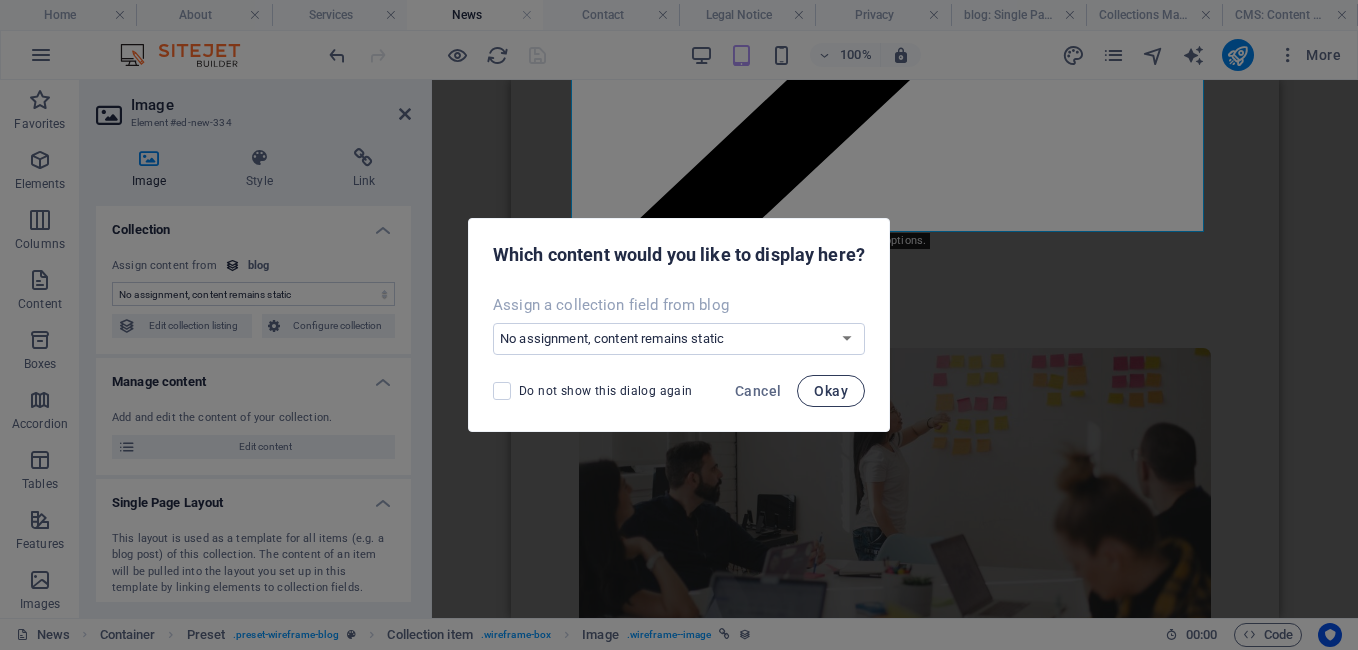 click on "Okay" at bounding box center [831, 391] 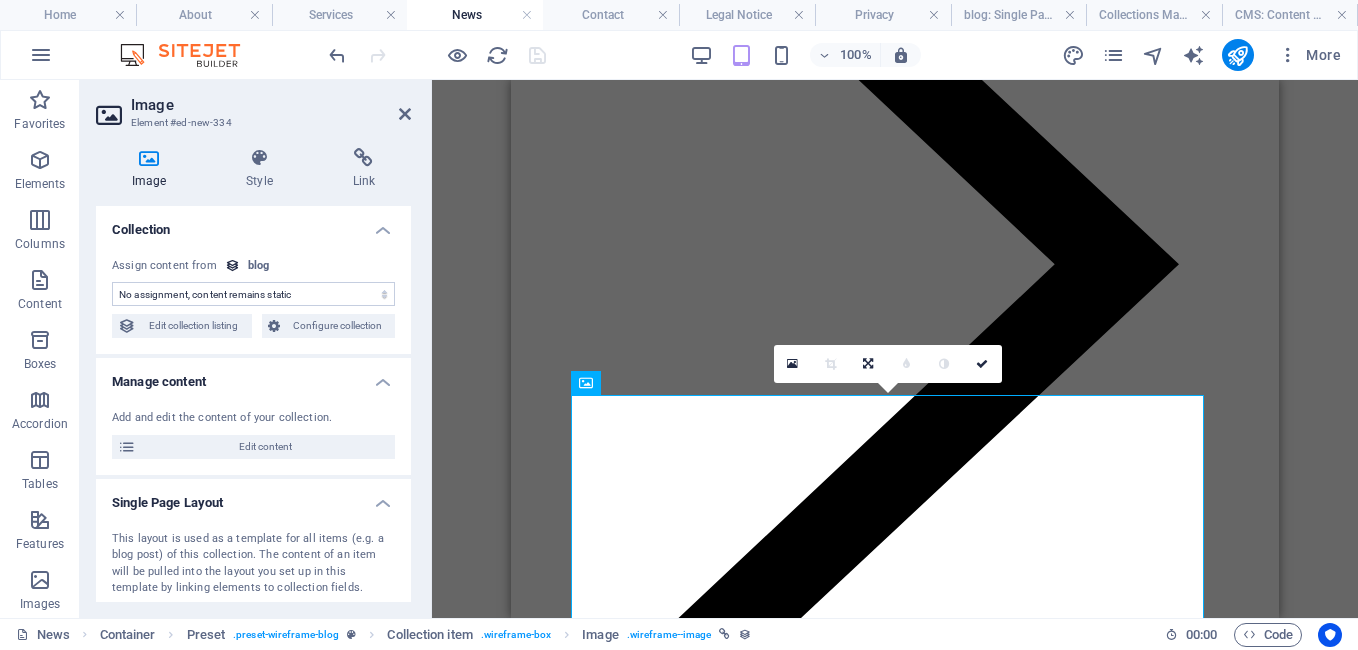 scroll, scrollTop: 1218, scrollLeft: 0, axis: vertical 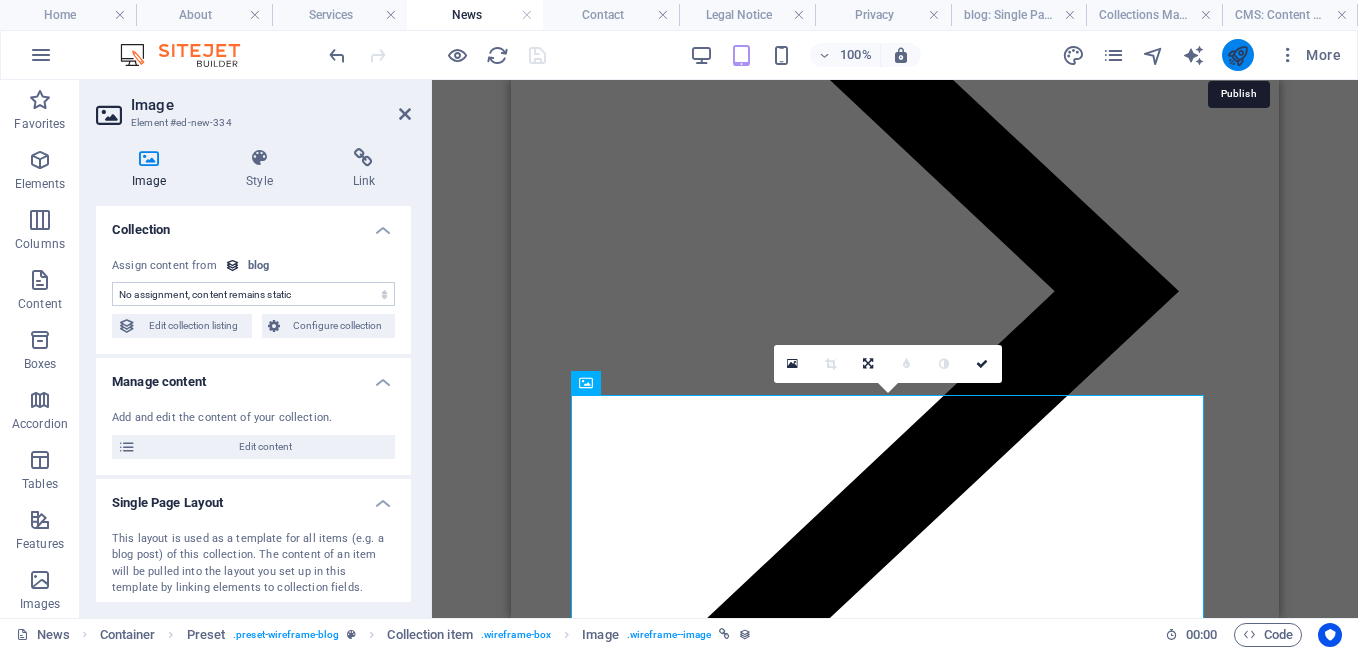 click at bounding box center (1237, 55) 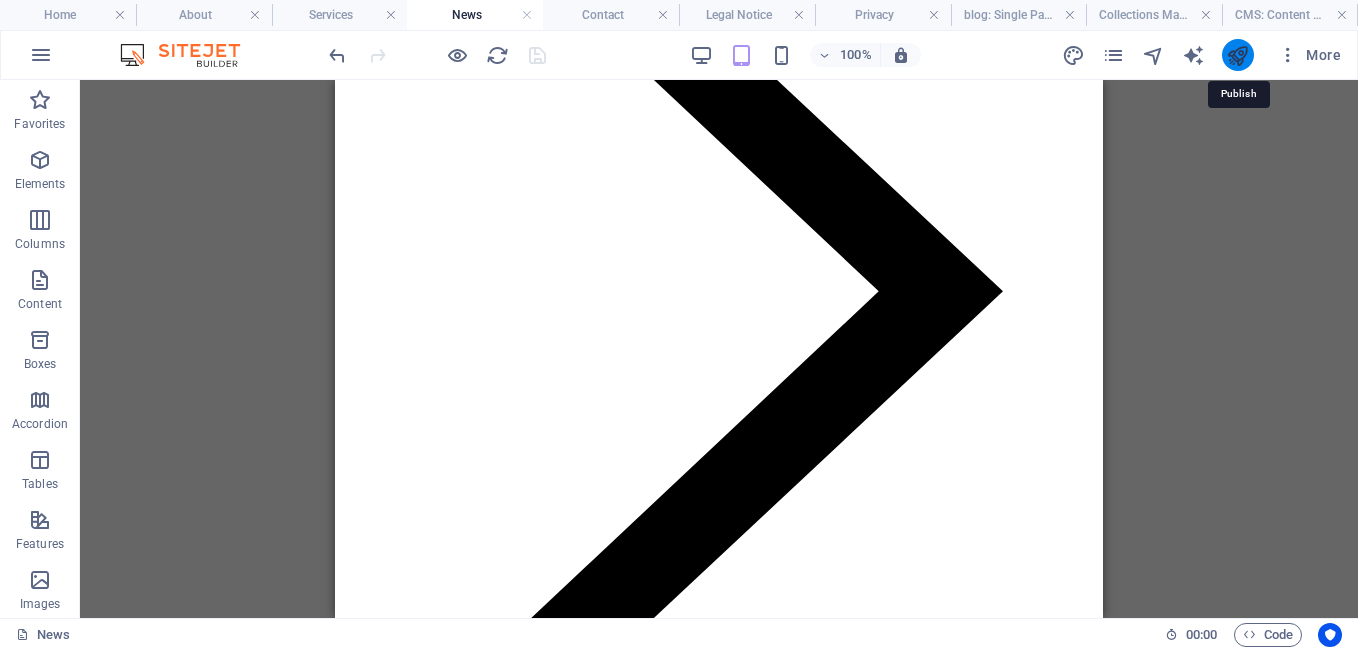 click at bounding box center (1237, 55) 